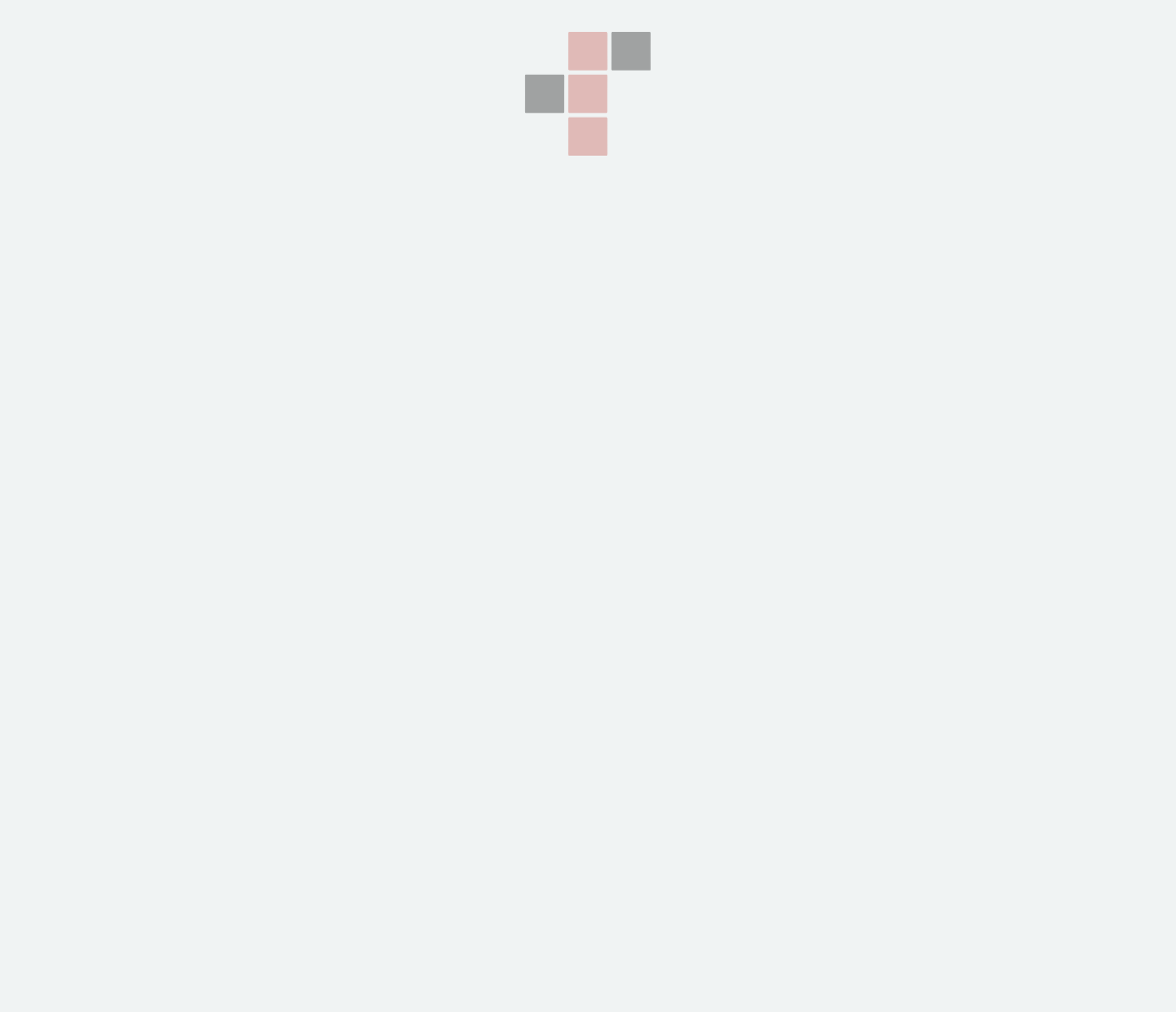 scroll, scrollTop: 0, scrollLeft: 0, axis: both 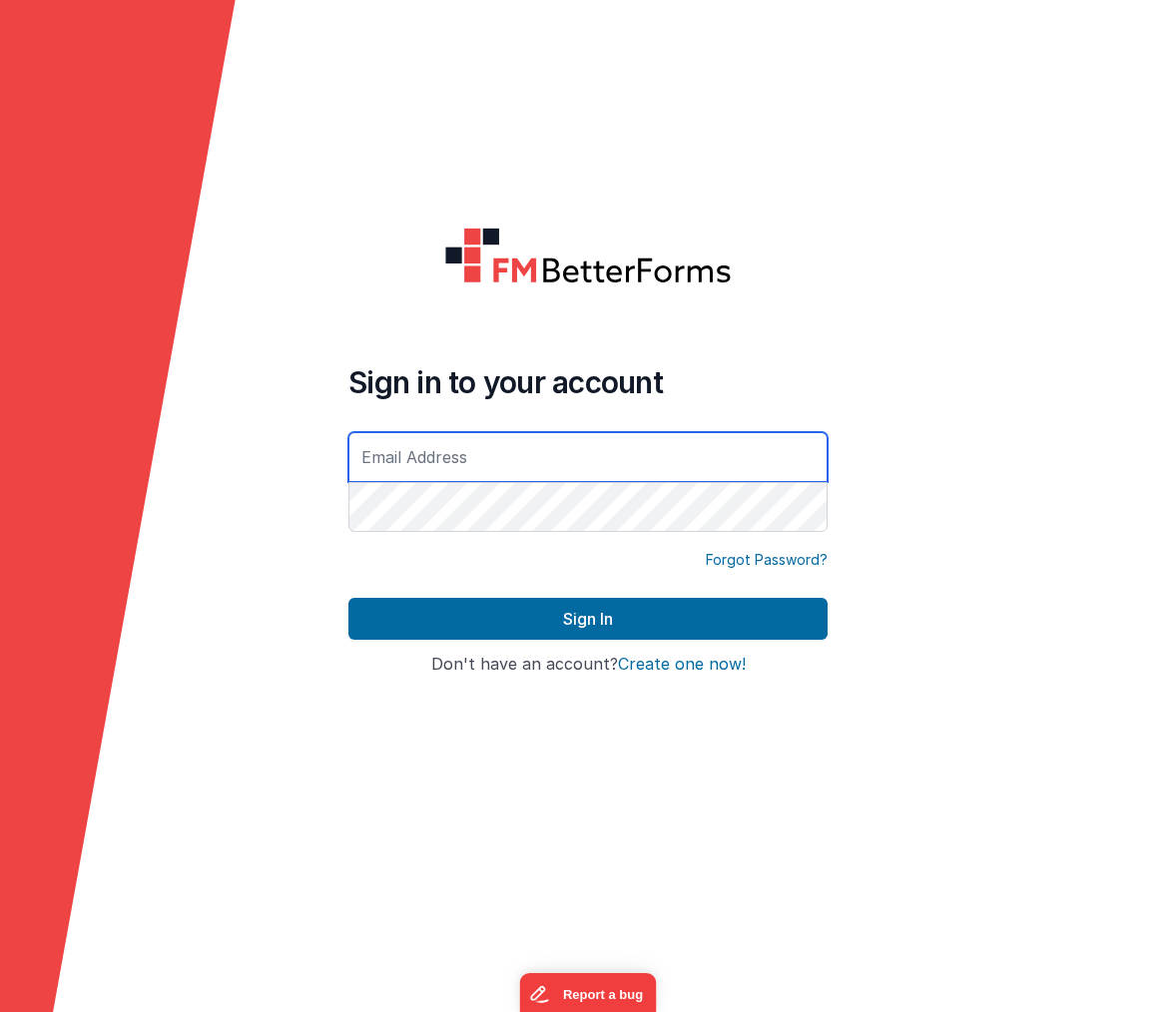 click at bounding box center [588, 457] 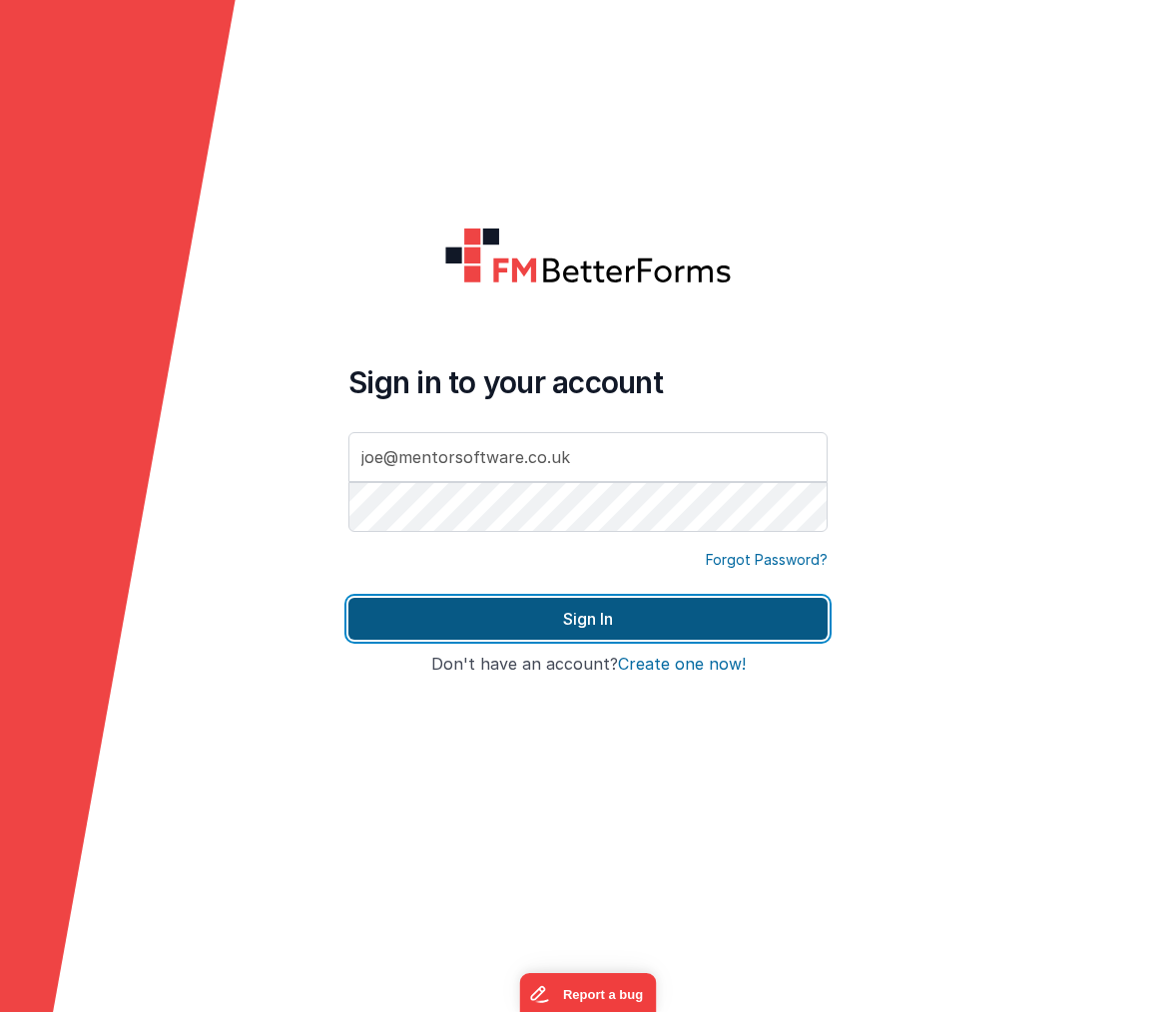 click on "Sign In" at bounding box center [588, 619] 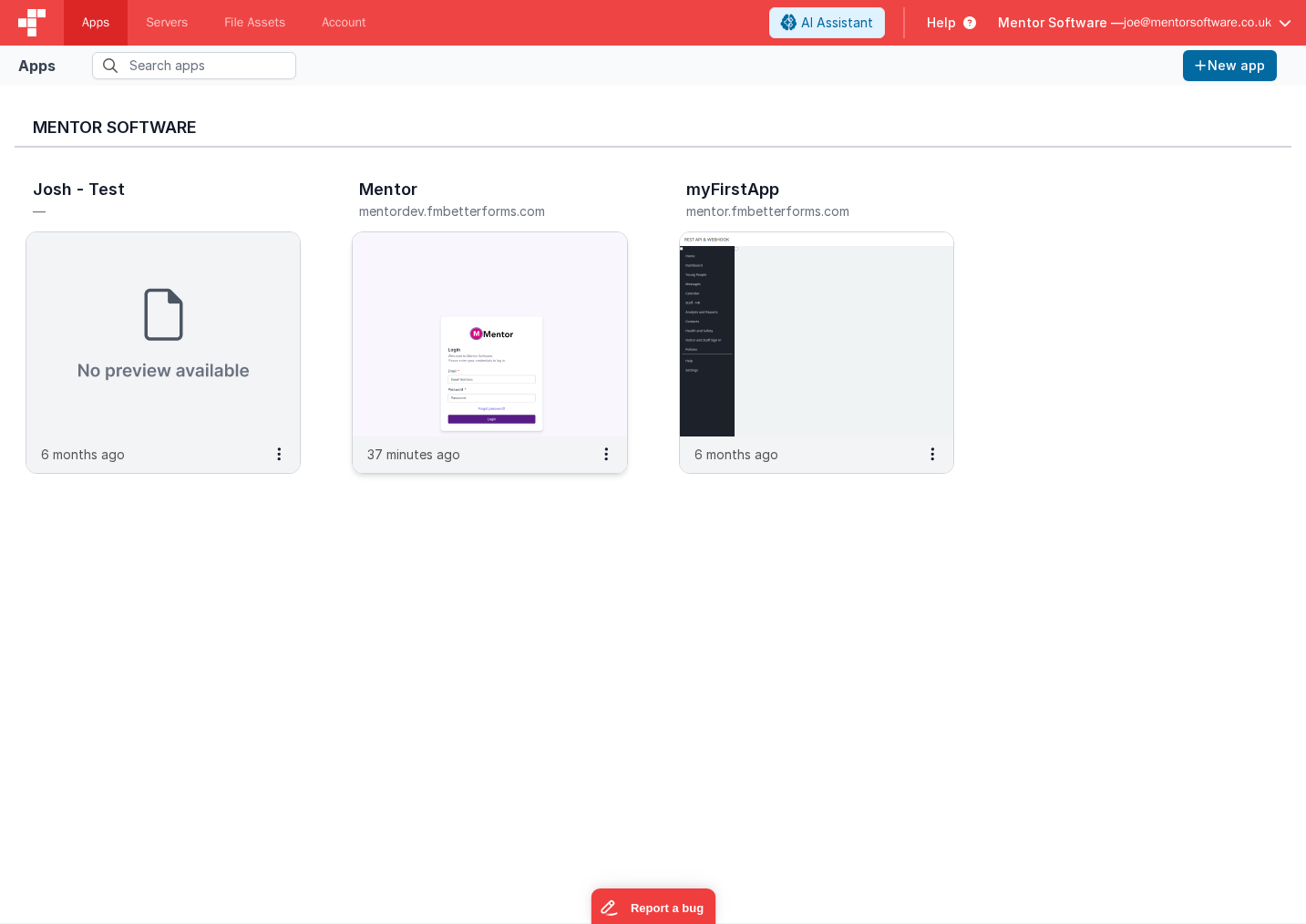click at bounding box center (489, 334) 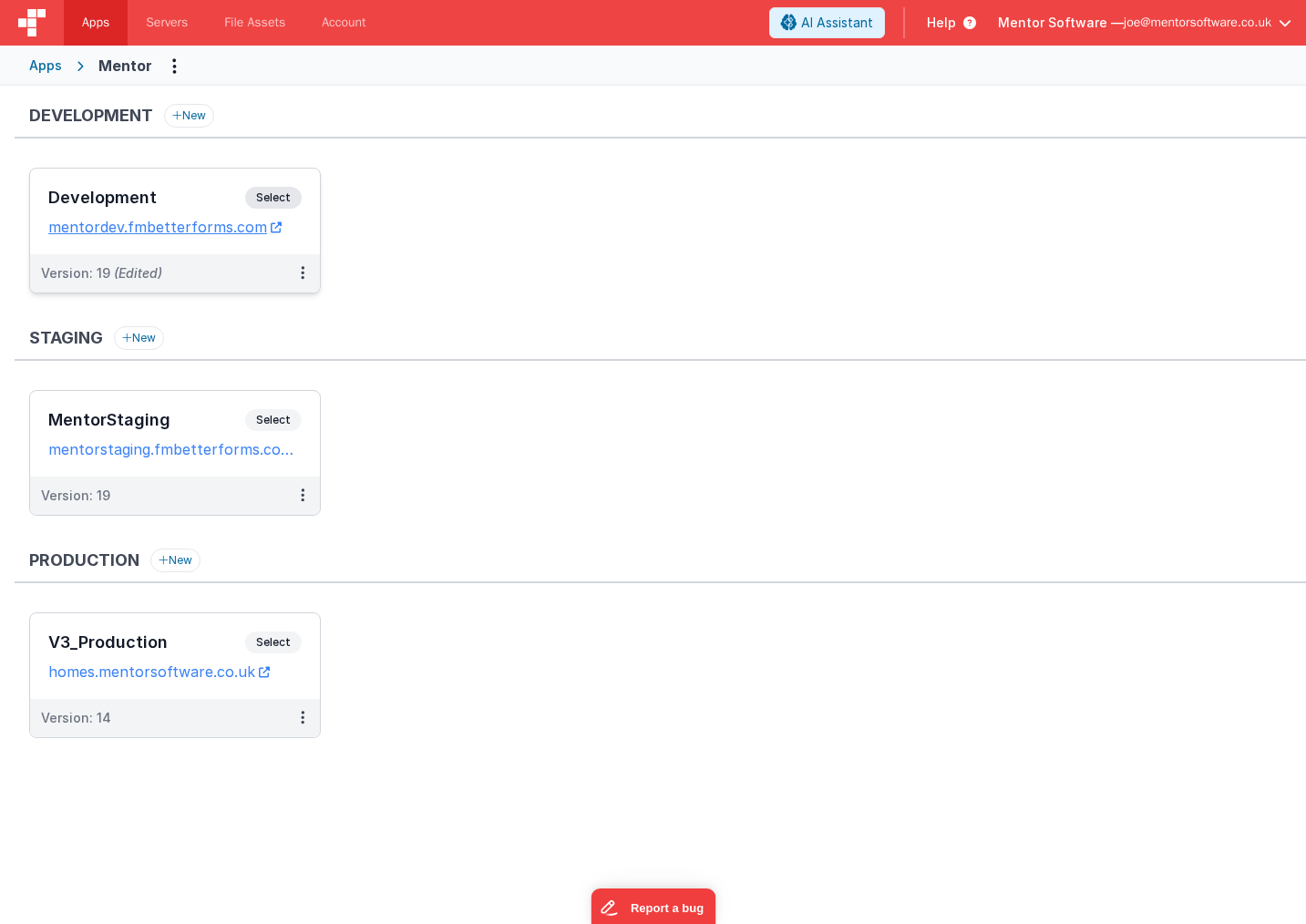 click on "Development
Select   URLs
mentordev.fmbetterforms.com" at bounding box center [175, 211] 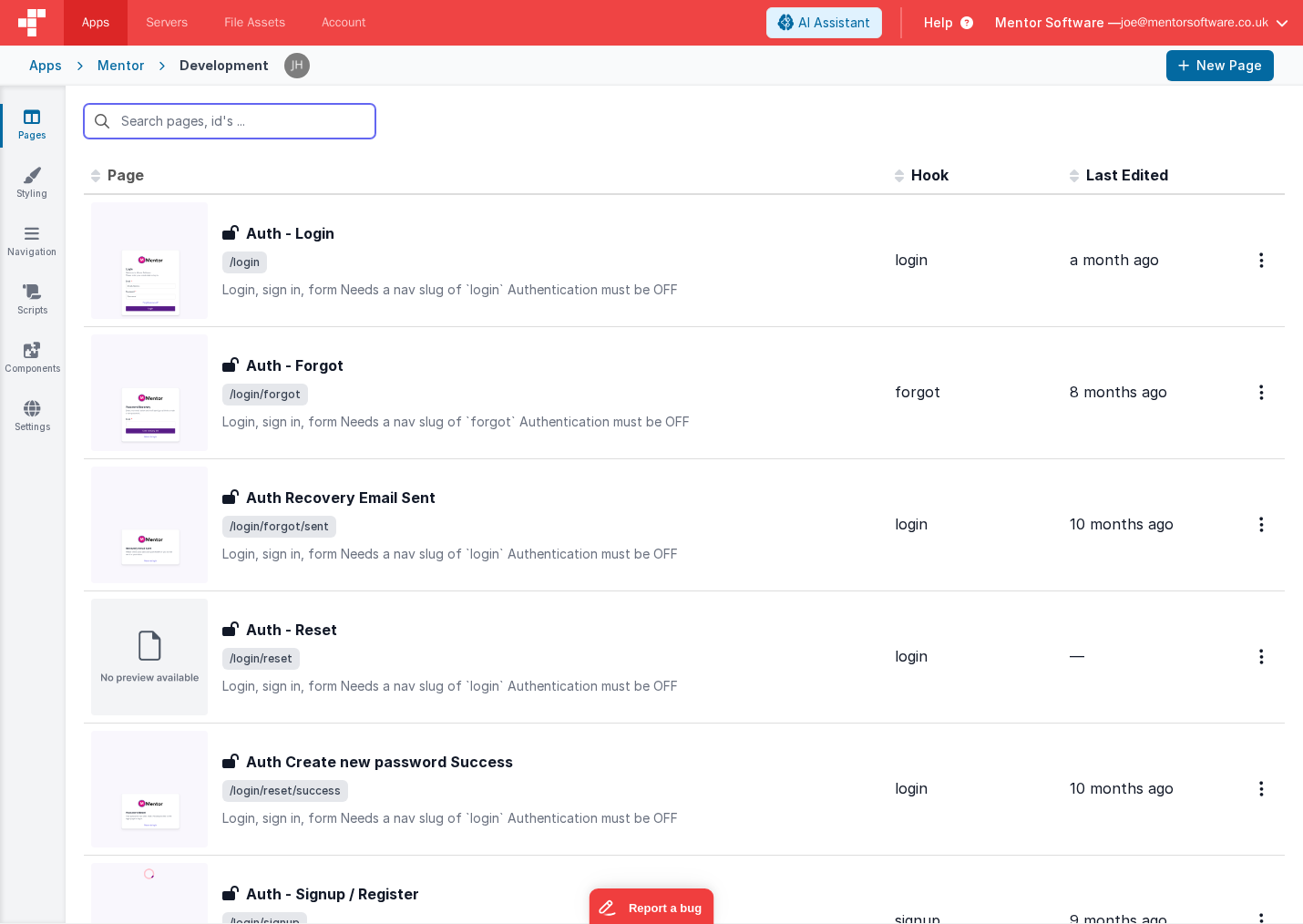 click at bounding box center (230, 121) 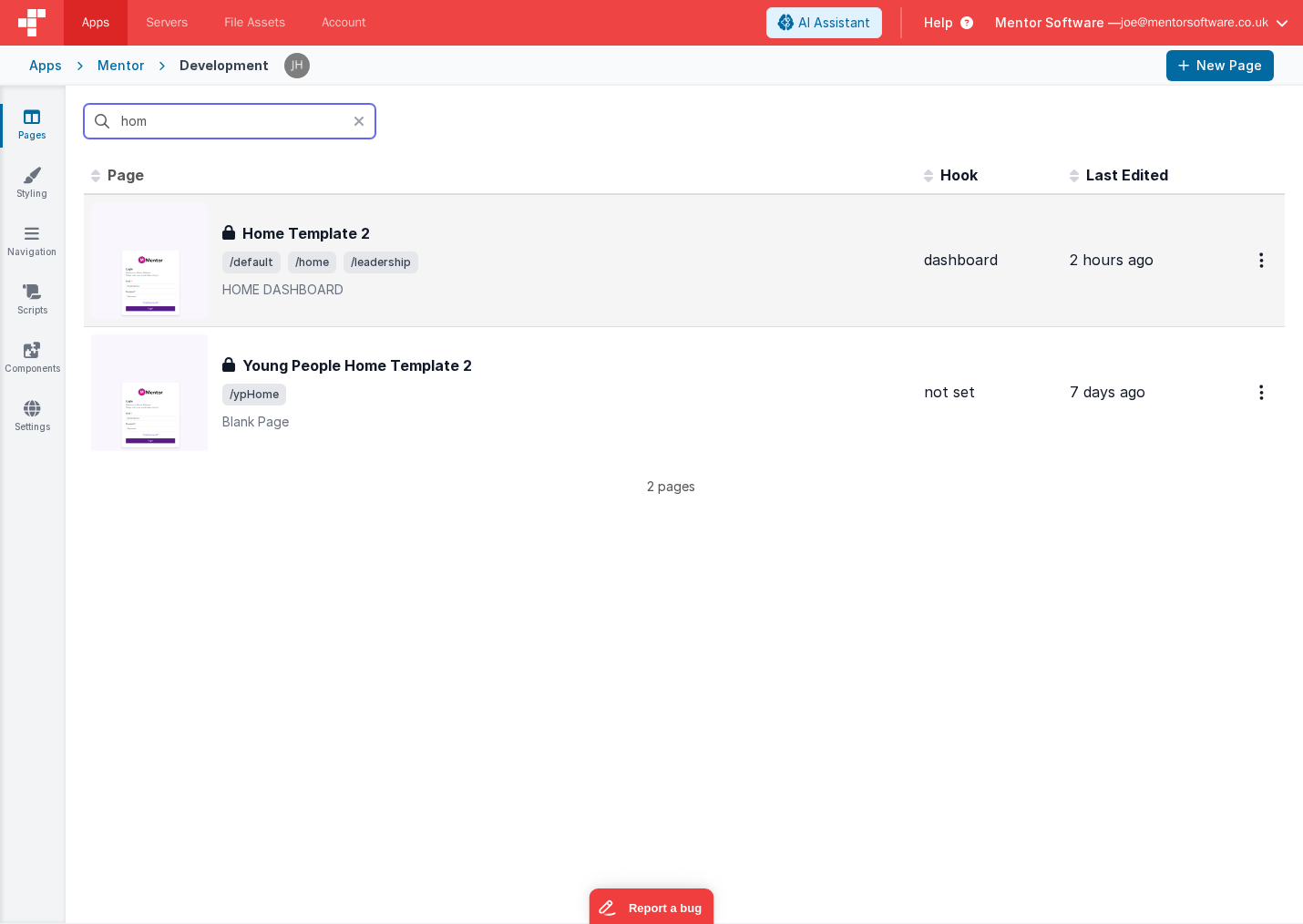 type on "hom" 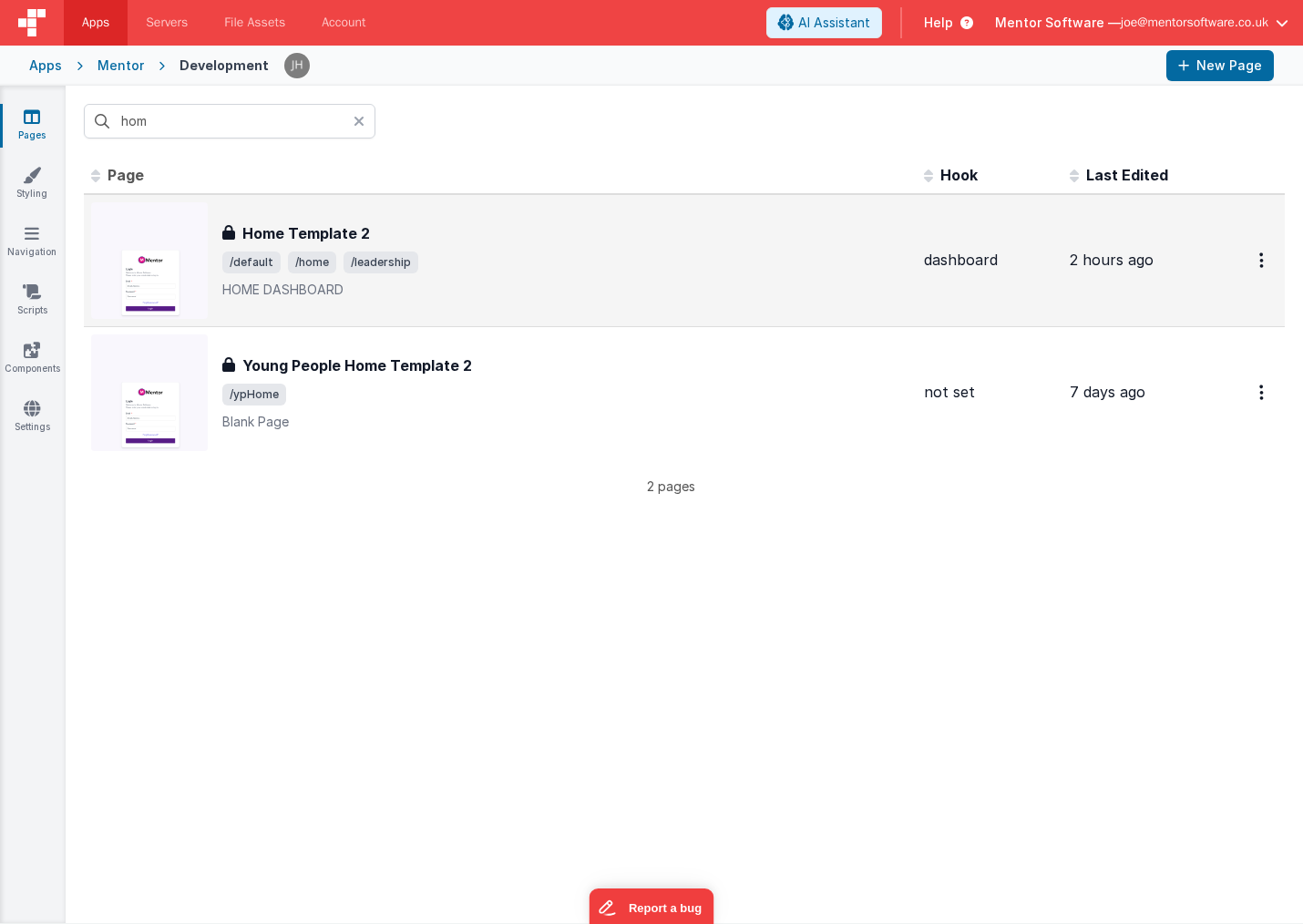 click on "/default
/home
/leadership" at bounding box center [566, 262] 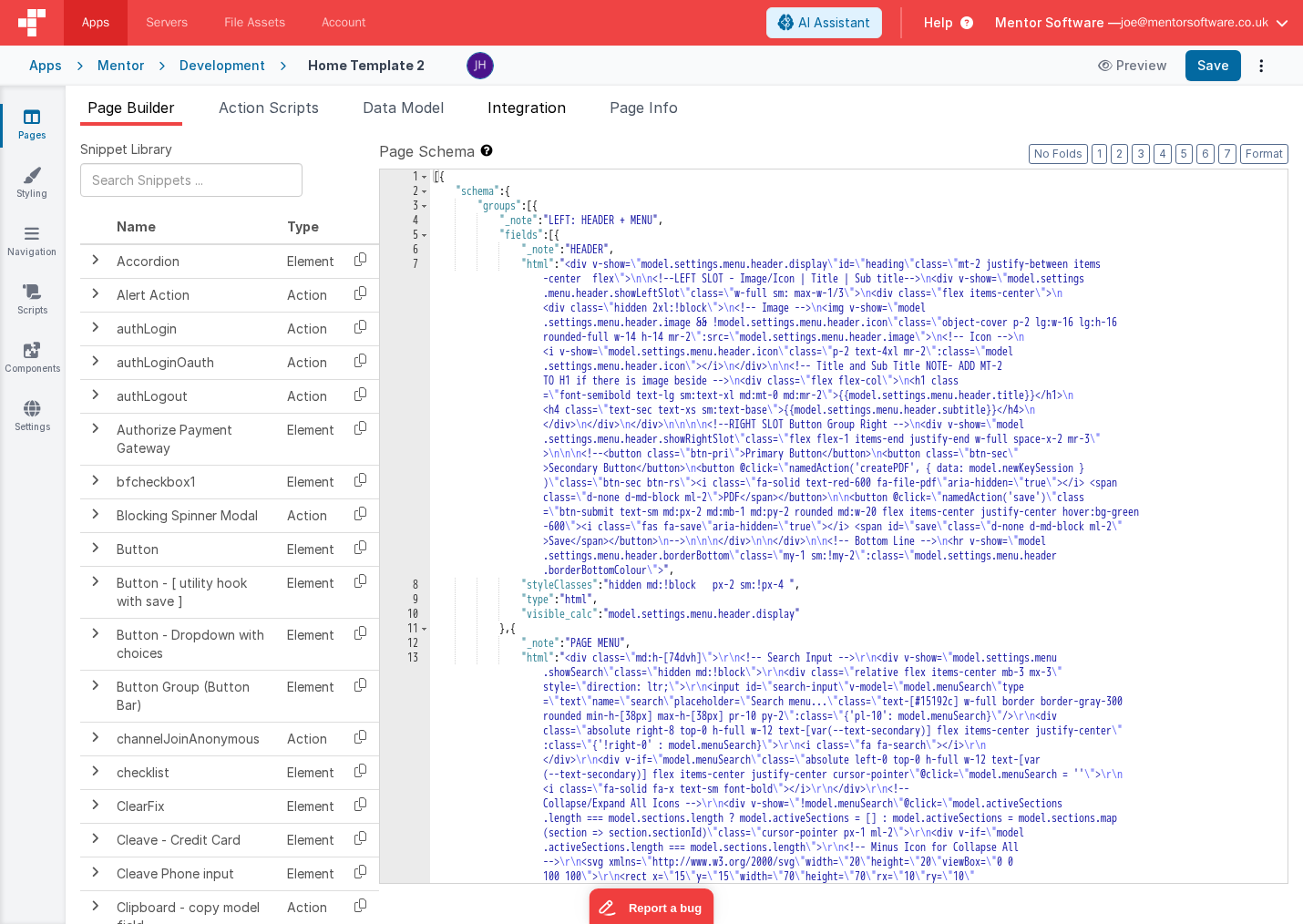 click on "Integration" at bounding box center [527, 108] 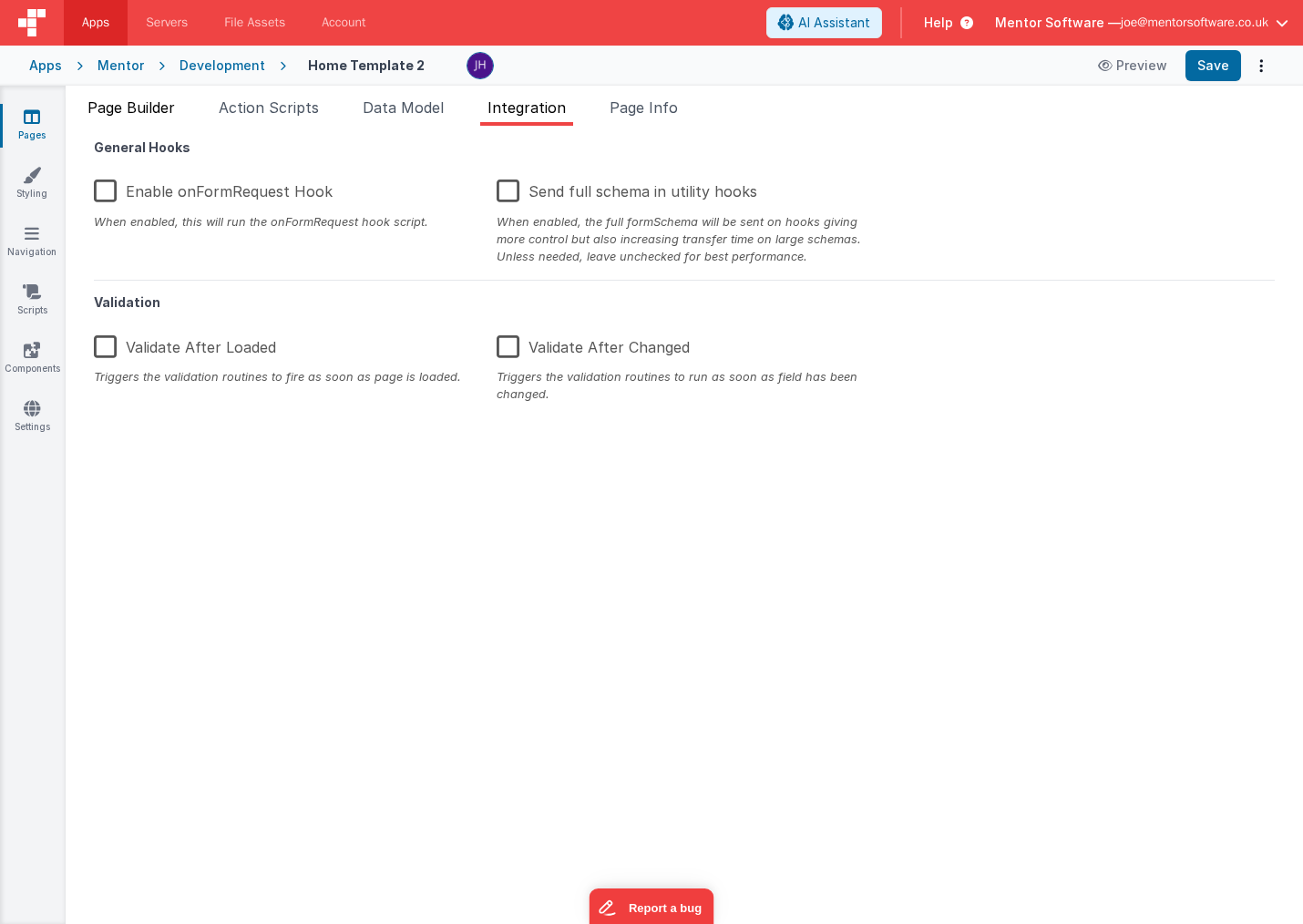 click on "Page Builder" at bounding box center [131, 108] 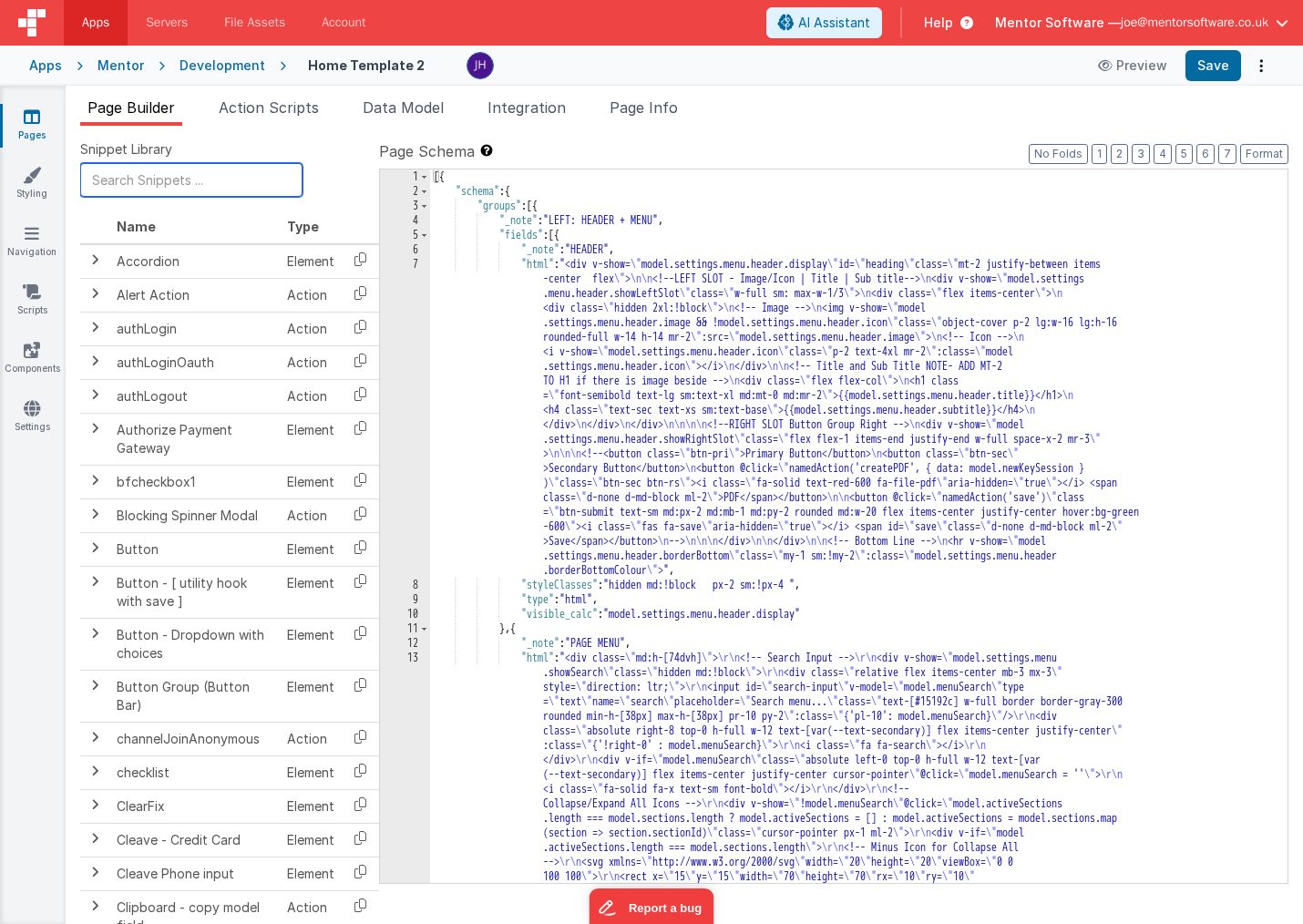 click at bounding box center (191, 180) 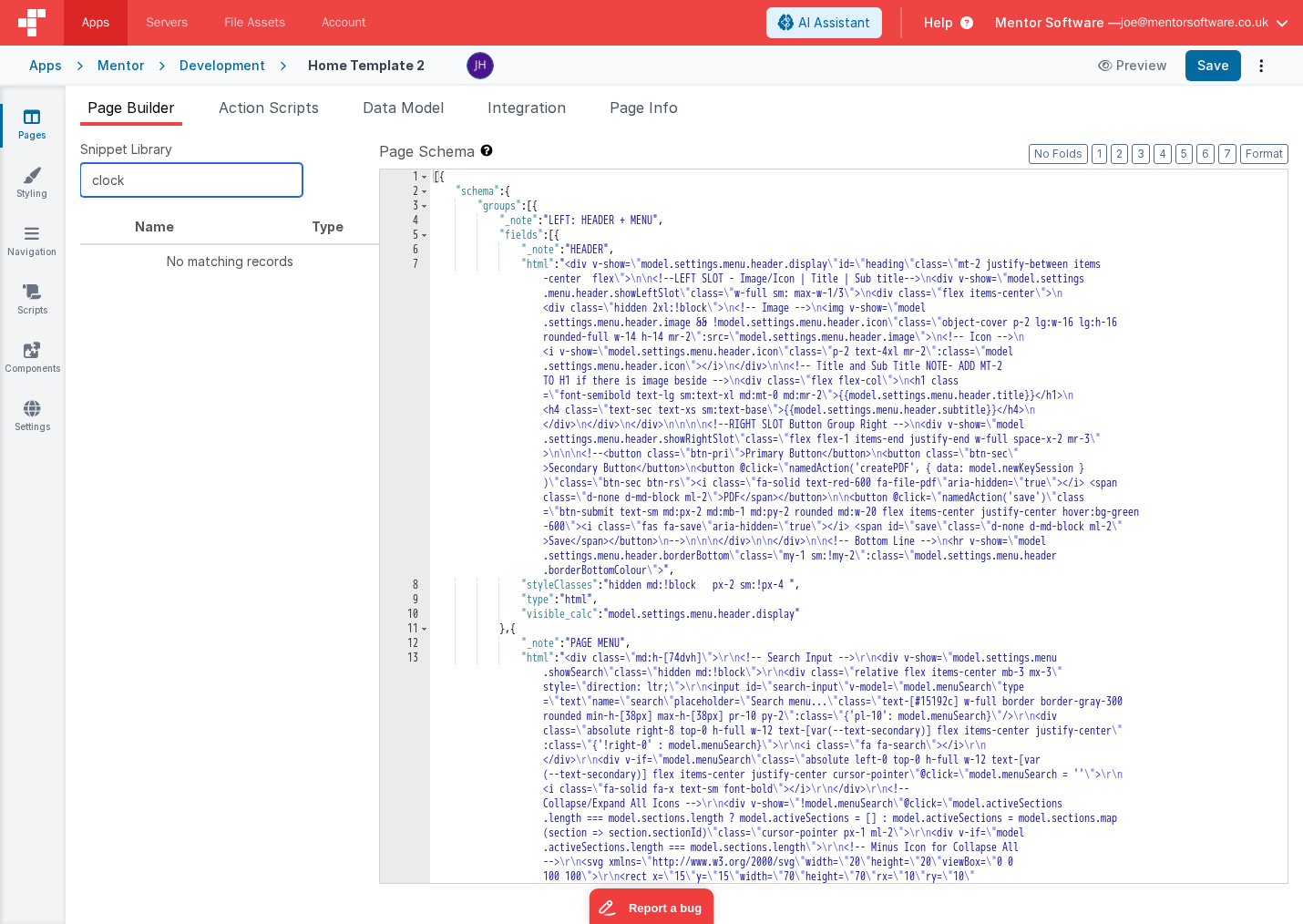 type on "clock" 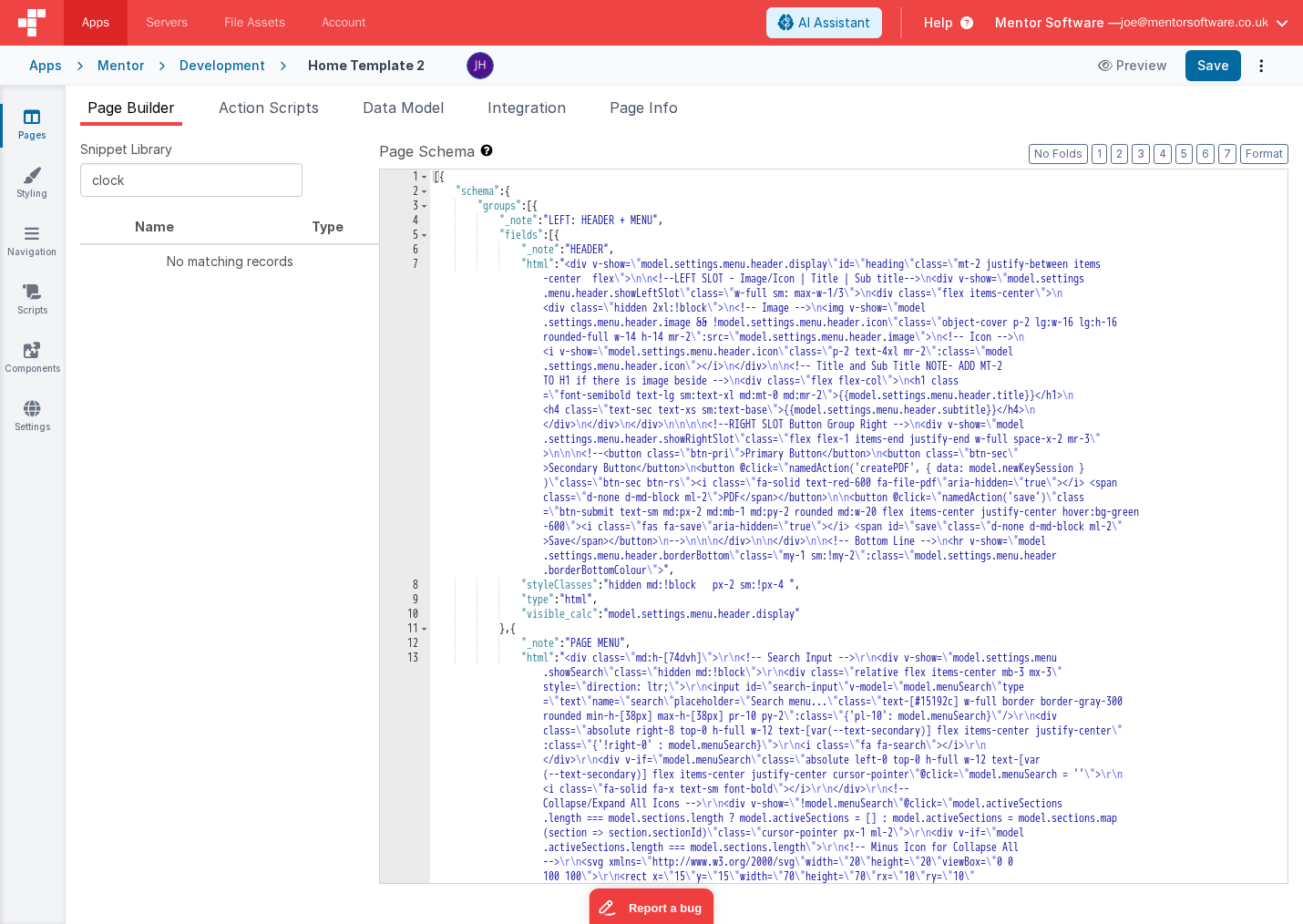 click at bounding box center (32, 117) 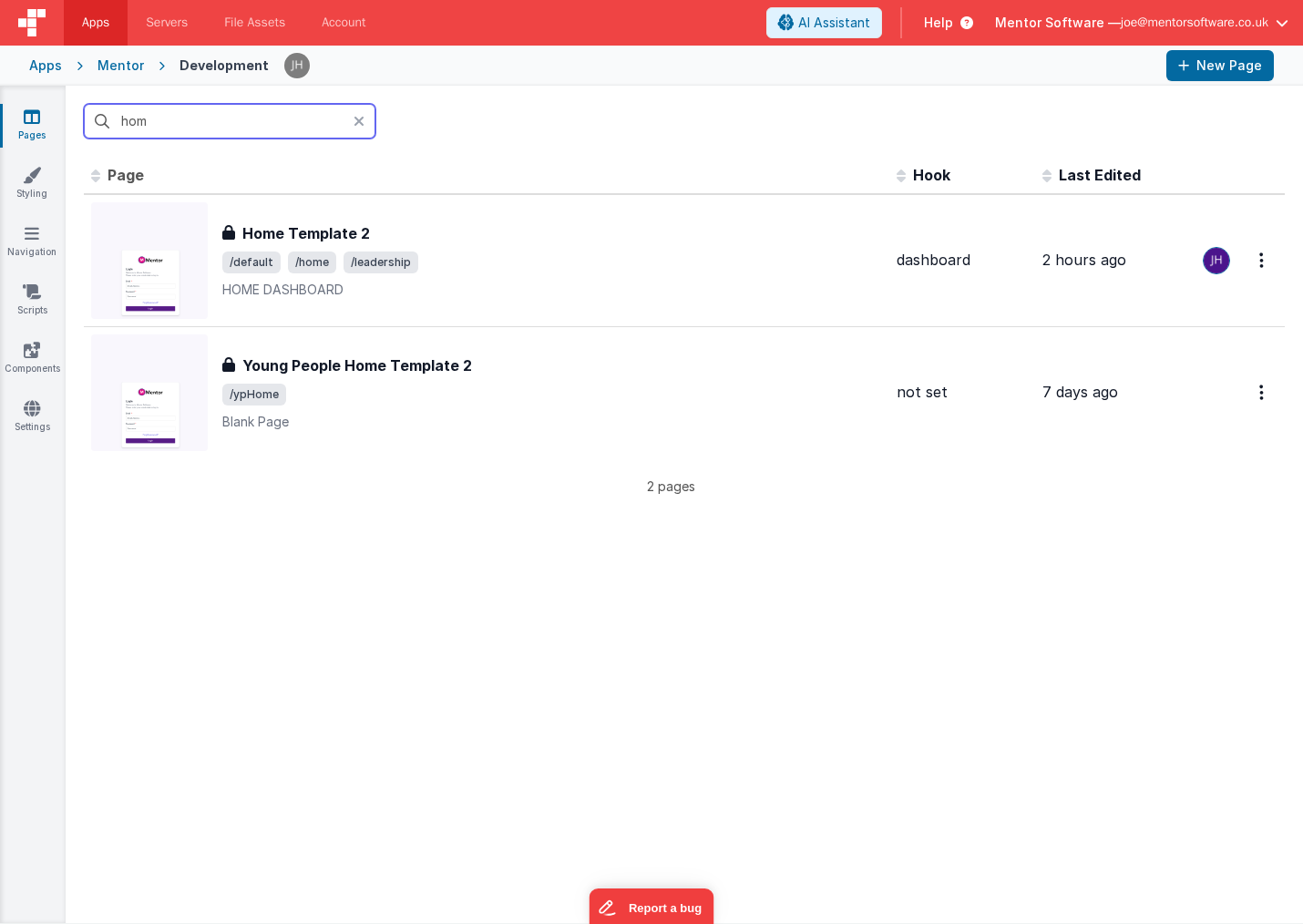 click on "hom" at bounding box center [230, 121] 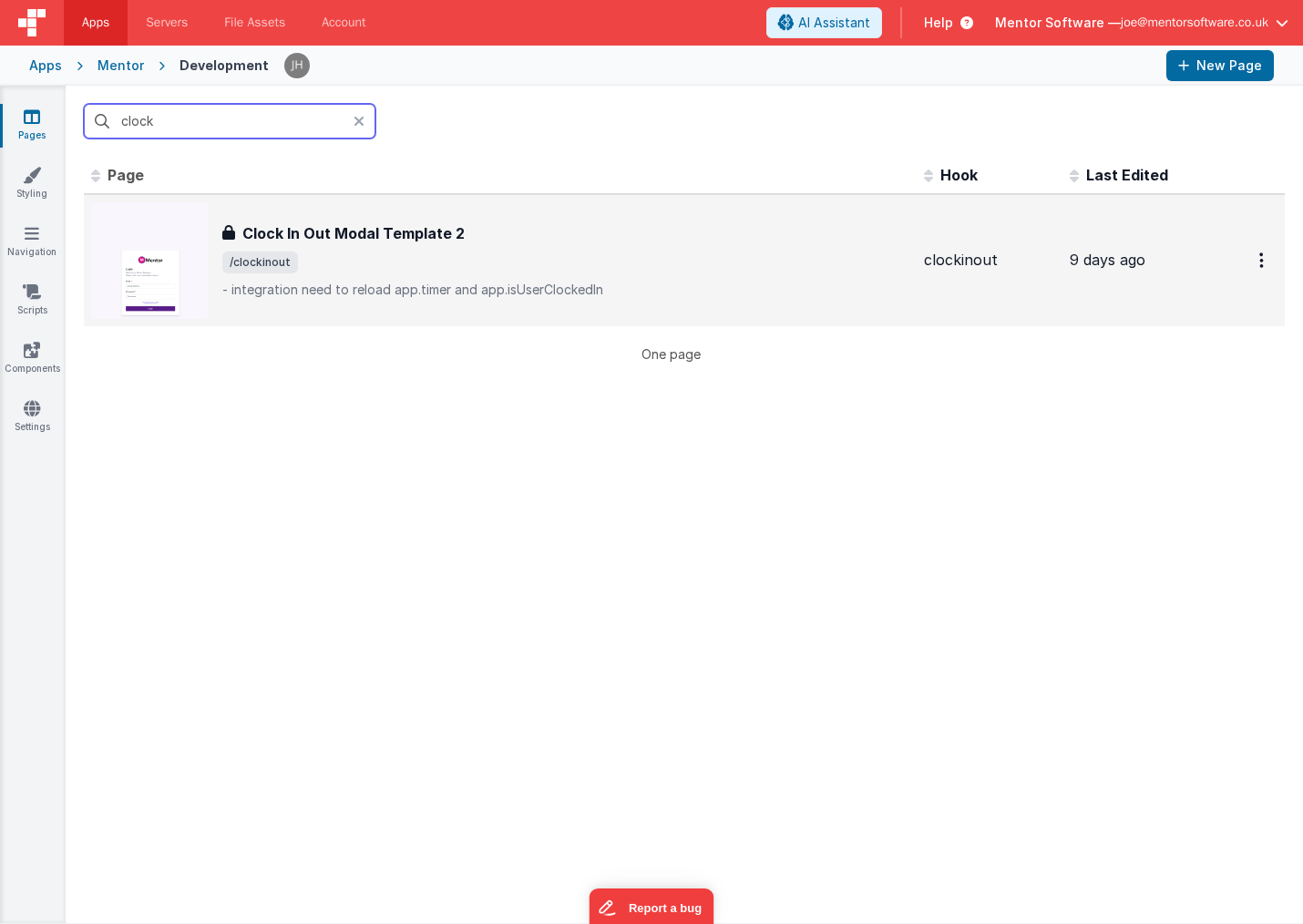 type on "clock" 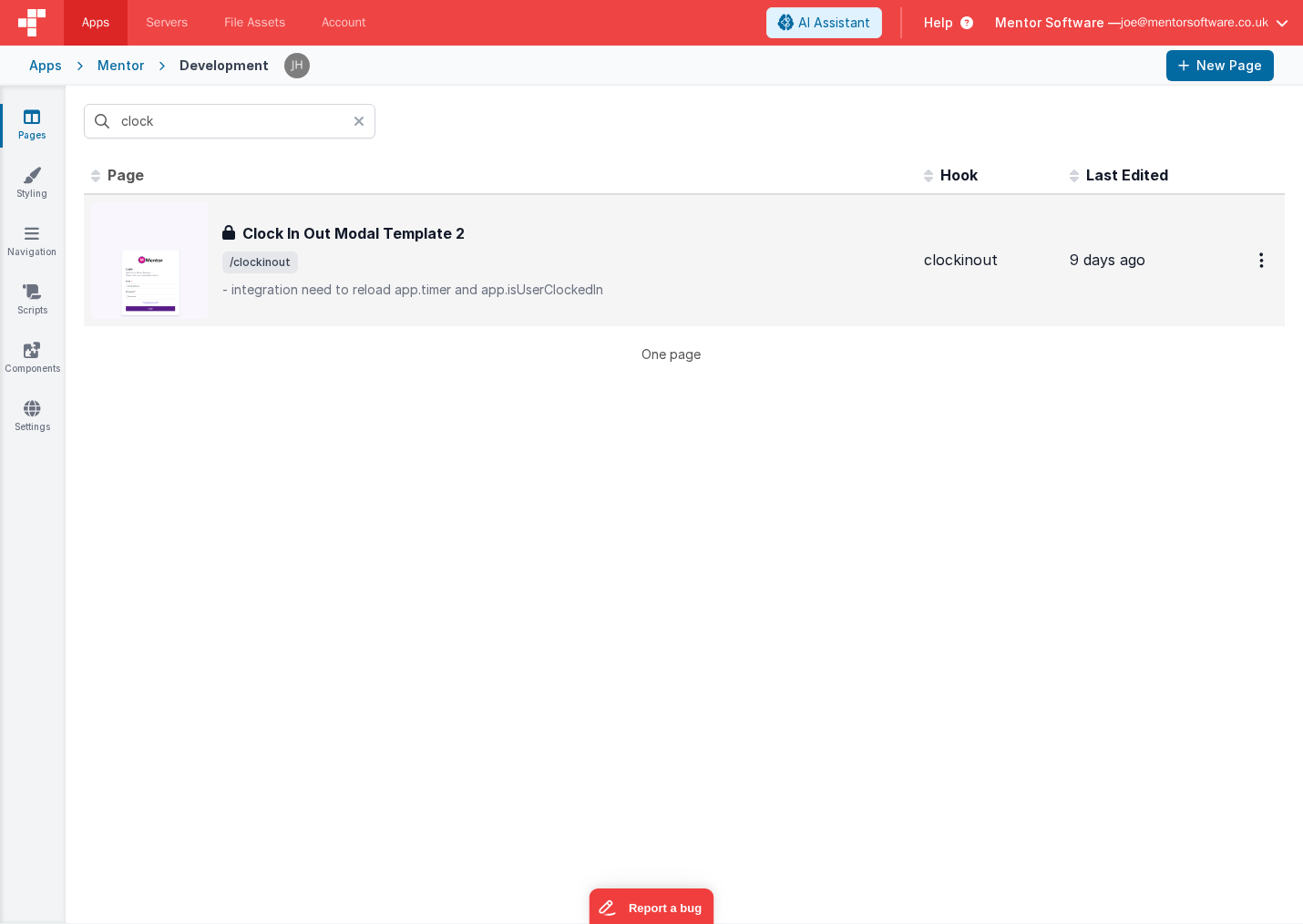 click on "Clock In Out  Modal Template 2" at bounding box center [354, 233] 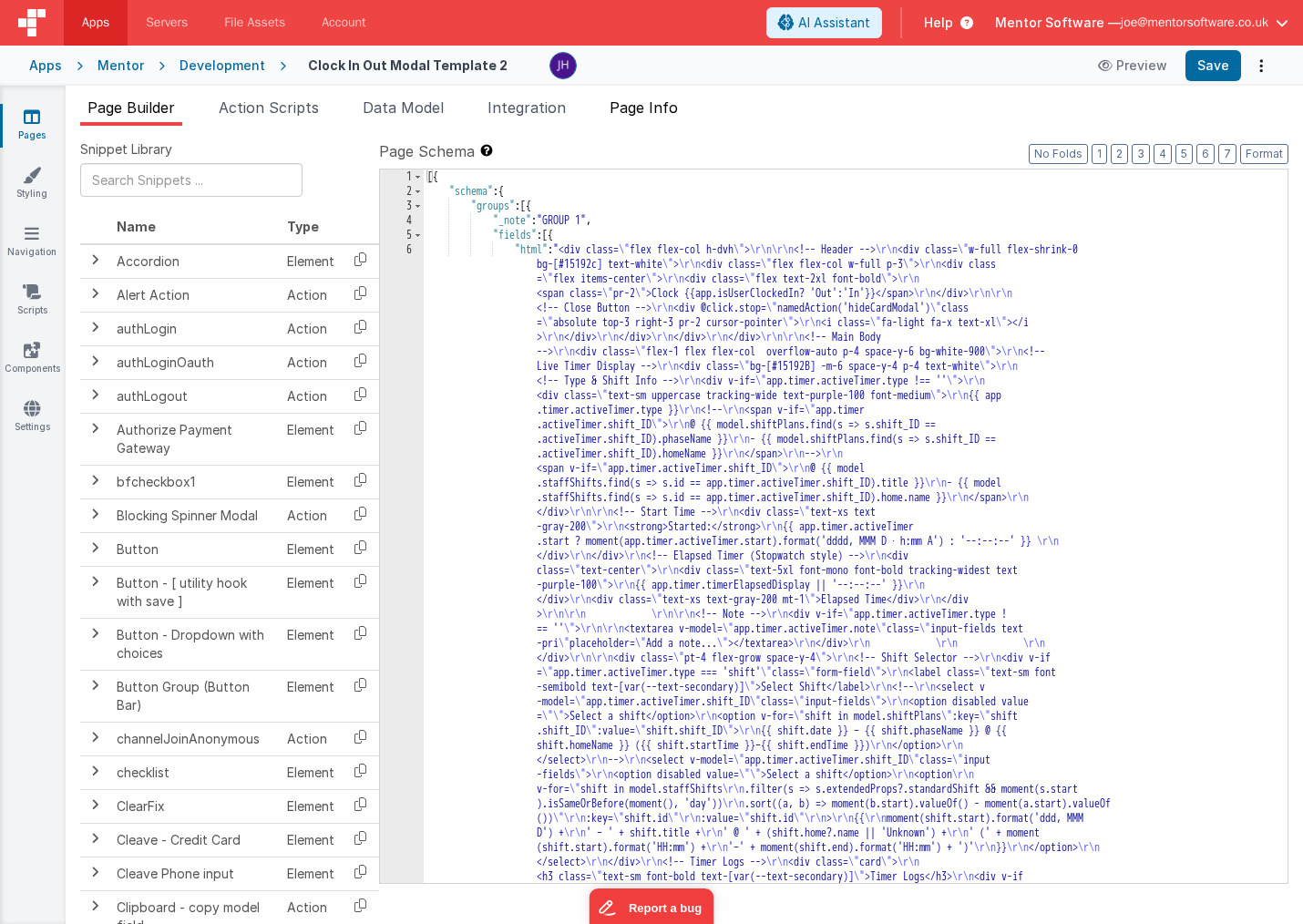 click on "Page Info" at bounding box center [643, 108] 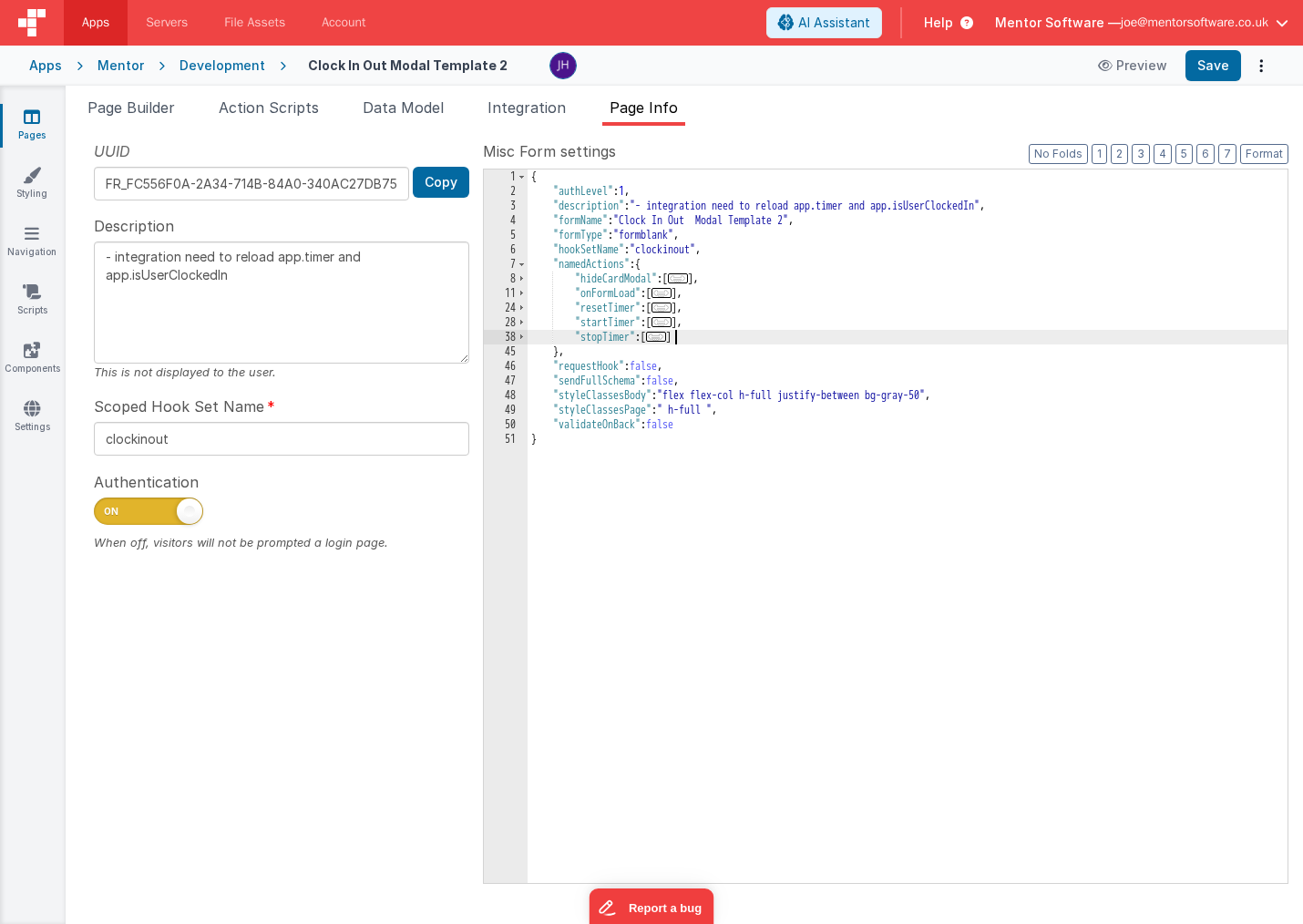 click on "..." at bounding box center (656, 336) 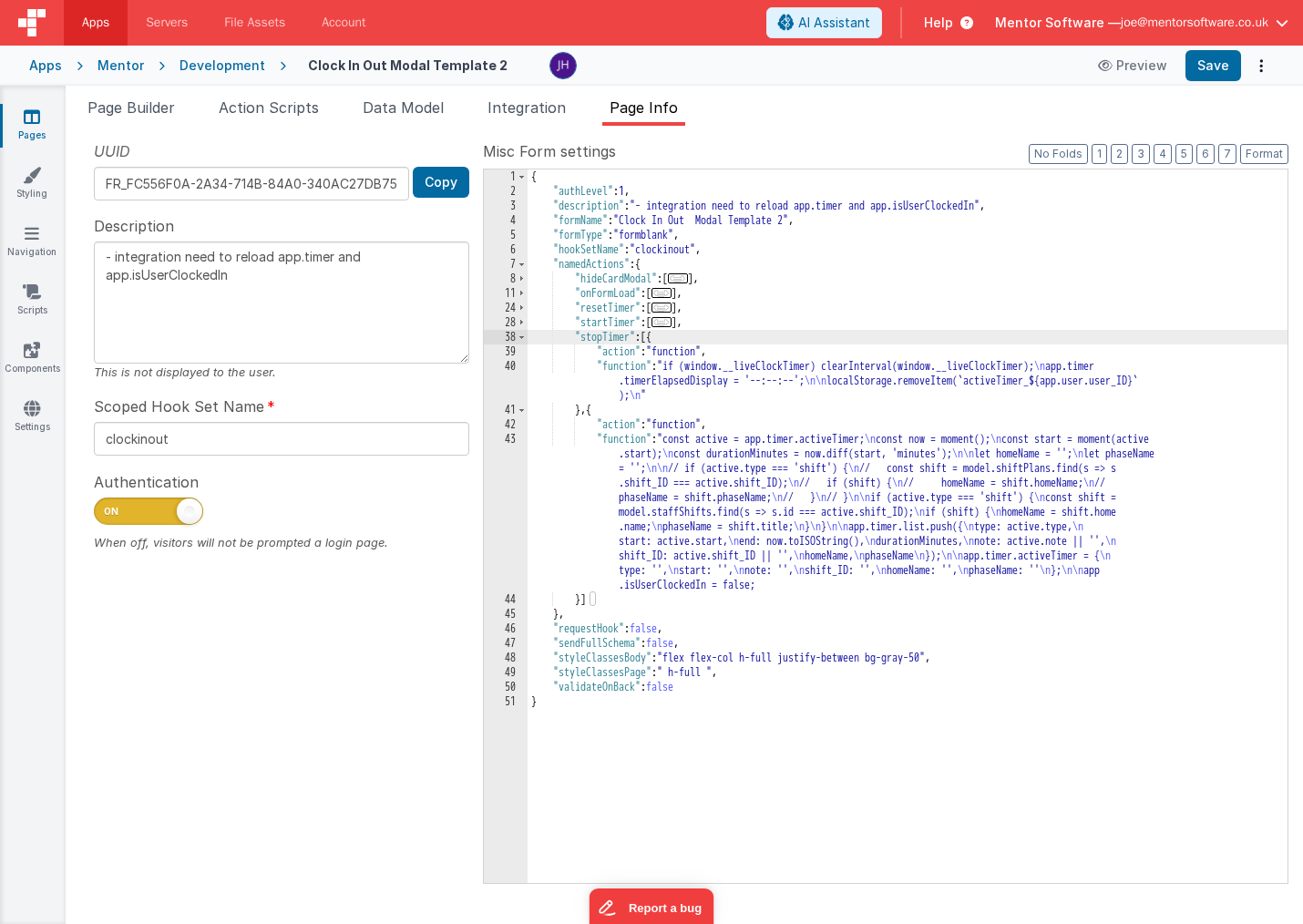 click on "..." at bounding box center [662, 322] 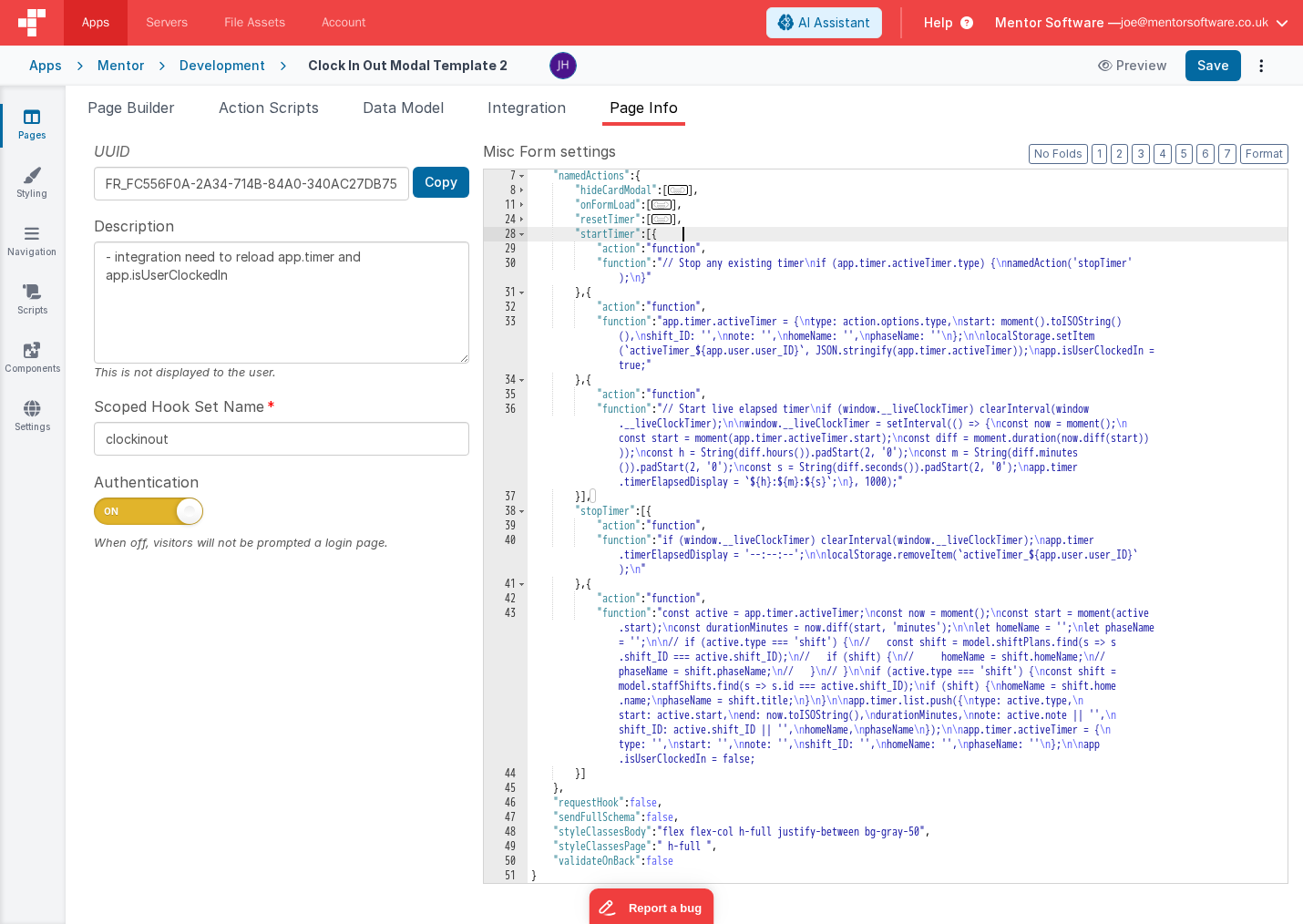 scroll, scrollTop: 88, scrollLeft: 0, axis: vertical 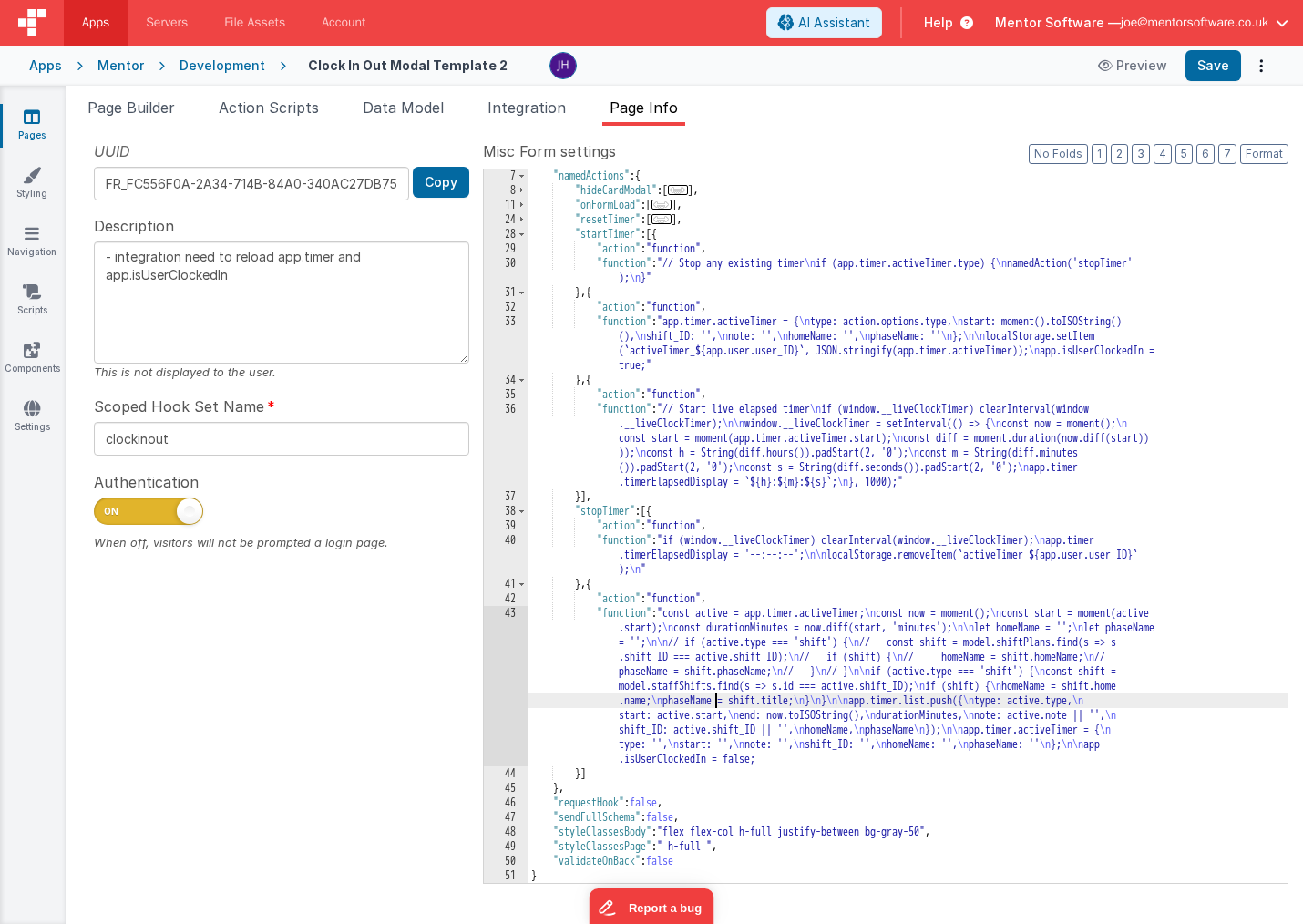 click on ""namedActions" :  {           "hideCardModal" :  [ ... ] ,           "onFormLoad" :  [ ... ] ,           "resetTimer" :  [ ... ] ,           "startTimer" :  [{                "action" :  "function" ,                "function" :  "// Stop any existing timer \n if (app.timer.activeTimer.type) { \n   namedAction('stopTimer'                  ); \n }"           } ,  {                "action" :  "function" ,                "function" :  "app.timer.activeTimer = { \n   type: action.options.type, \n   start: moment().toISOString                  (), \n   shift_ID: '', \n   note: '', \n   homeName: '', \n   phaseName: '' \n }; \n\n localStorage.setItem                  (`activeTimer_${app.user.user_ID}`, JSON.stringify(app.timer.activeTimer)); \n app.isUserClockedIn =                   true;"           } ,  {                "action" :  "function" ,                "function" :  "// Start live elapsed timer \n                  \n\n \n ," at bounding box center [908, 539] 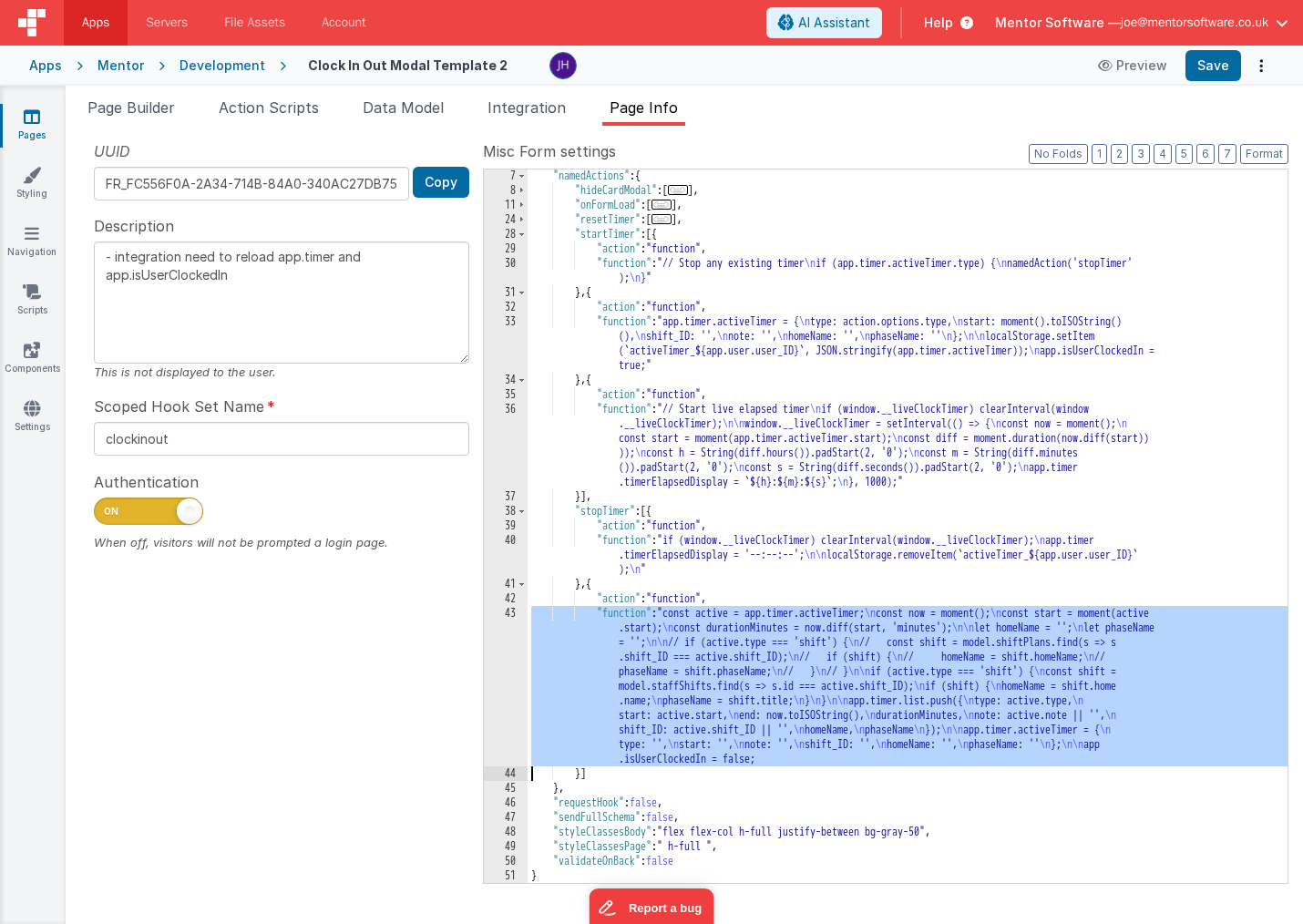 click on "43" at bounding box center (506, 686) 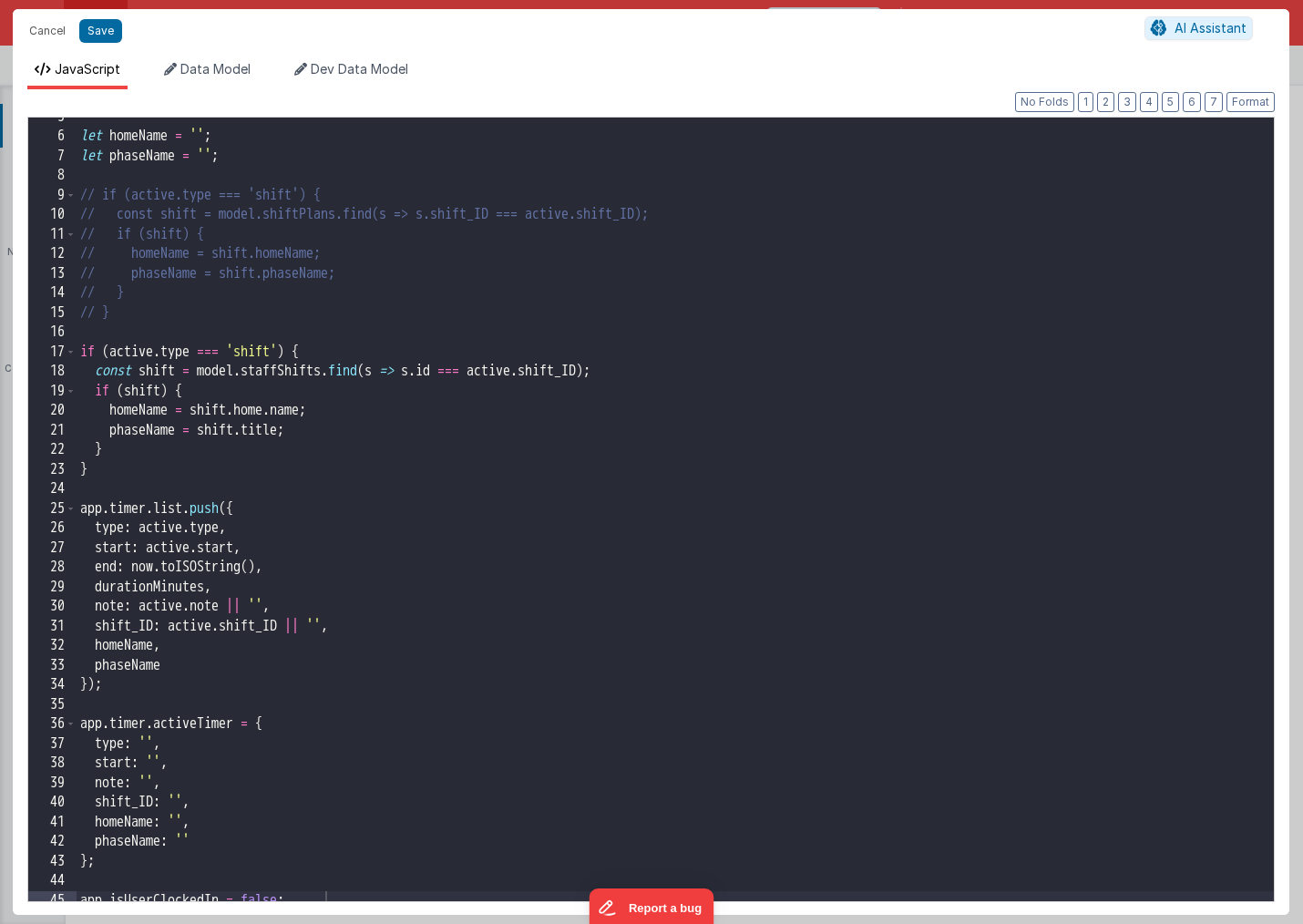 scroll, scrollTop: 98, scrollLeft: 0, axis: vertical 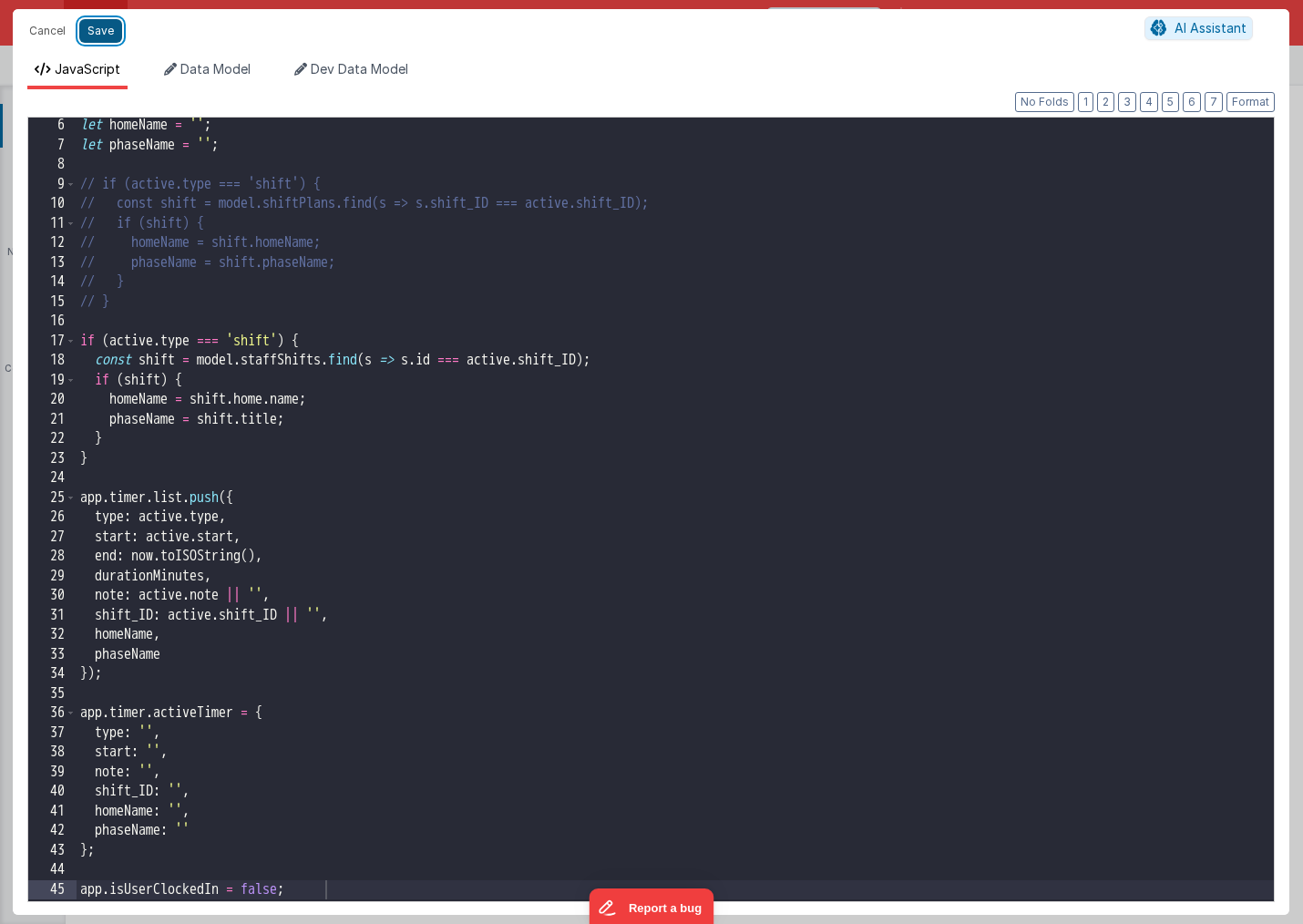click on "Save" at bounding box center [100, 31] 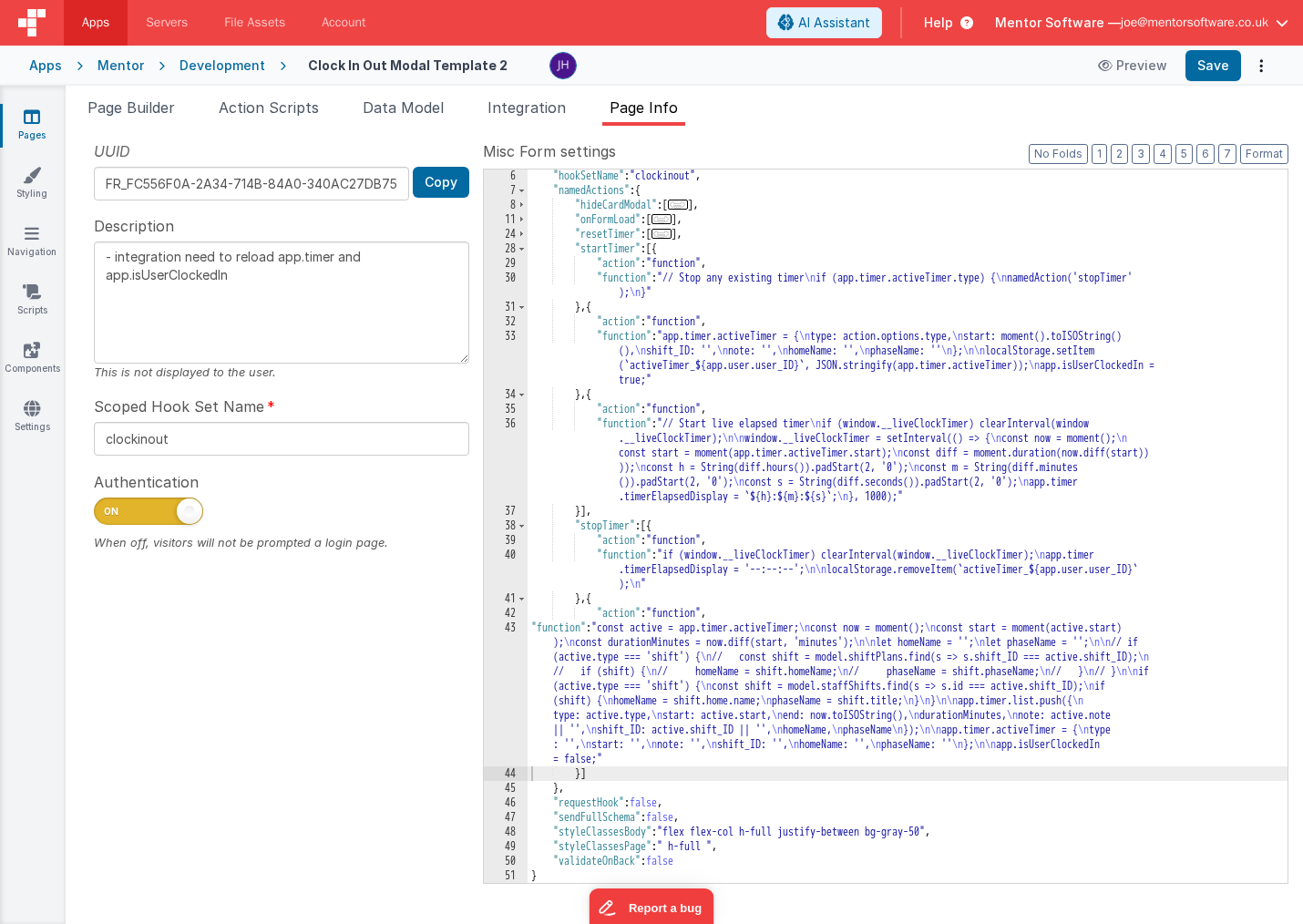 scroll, scrollTop: 74, scrollLeft: 0, axis: vertical 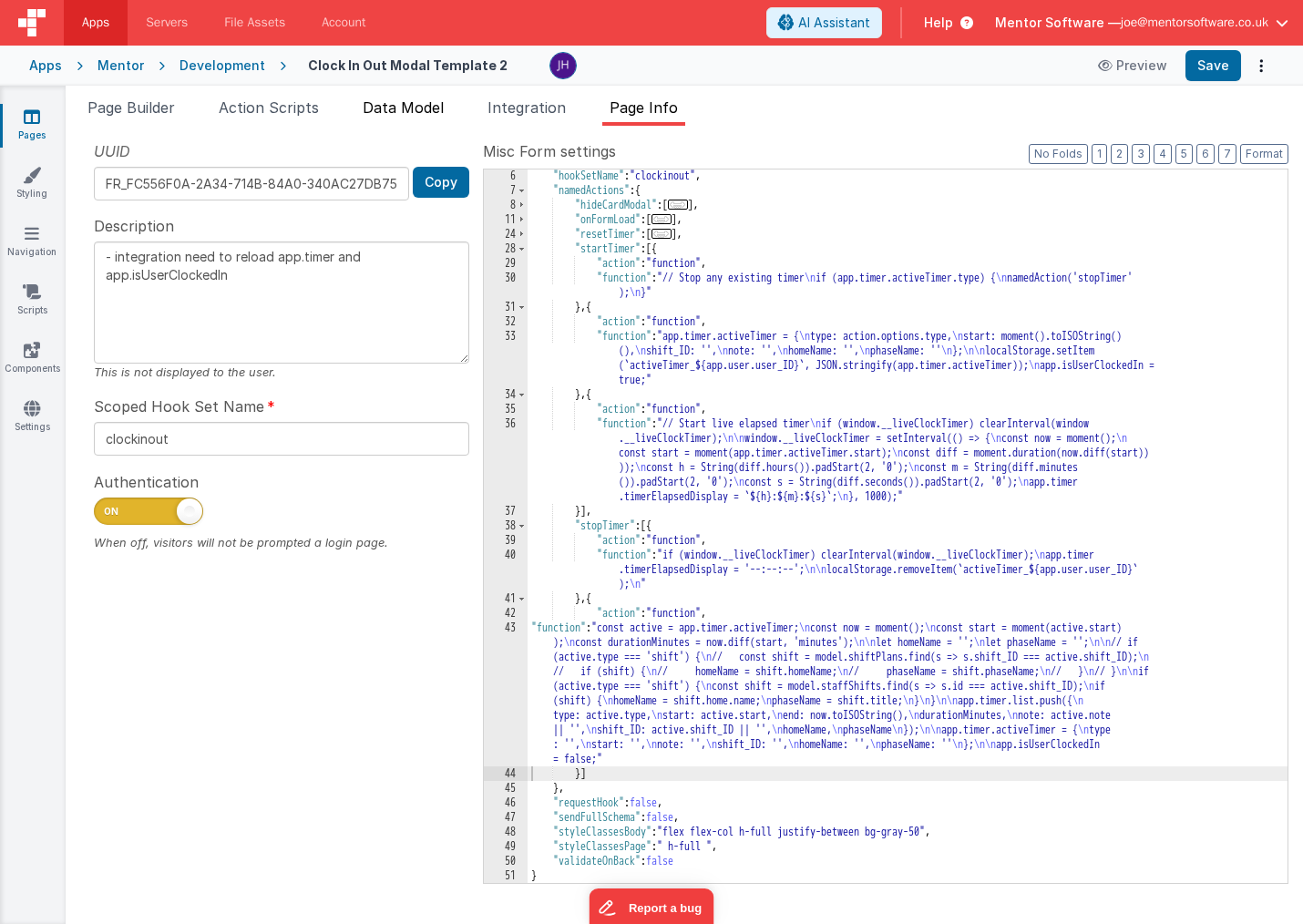 click on "Data Model" at bounding box center [403, 108] 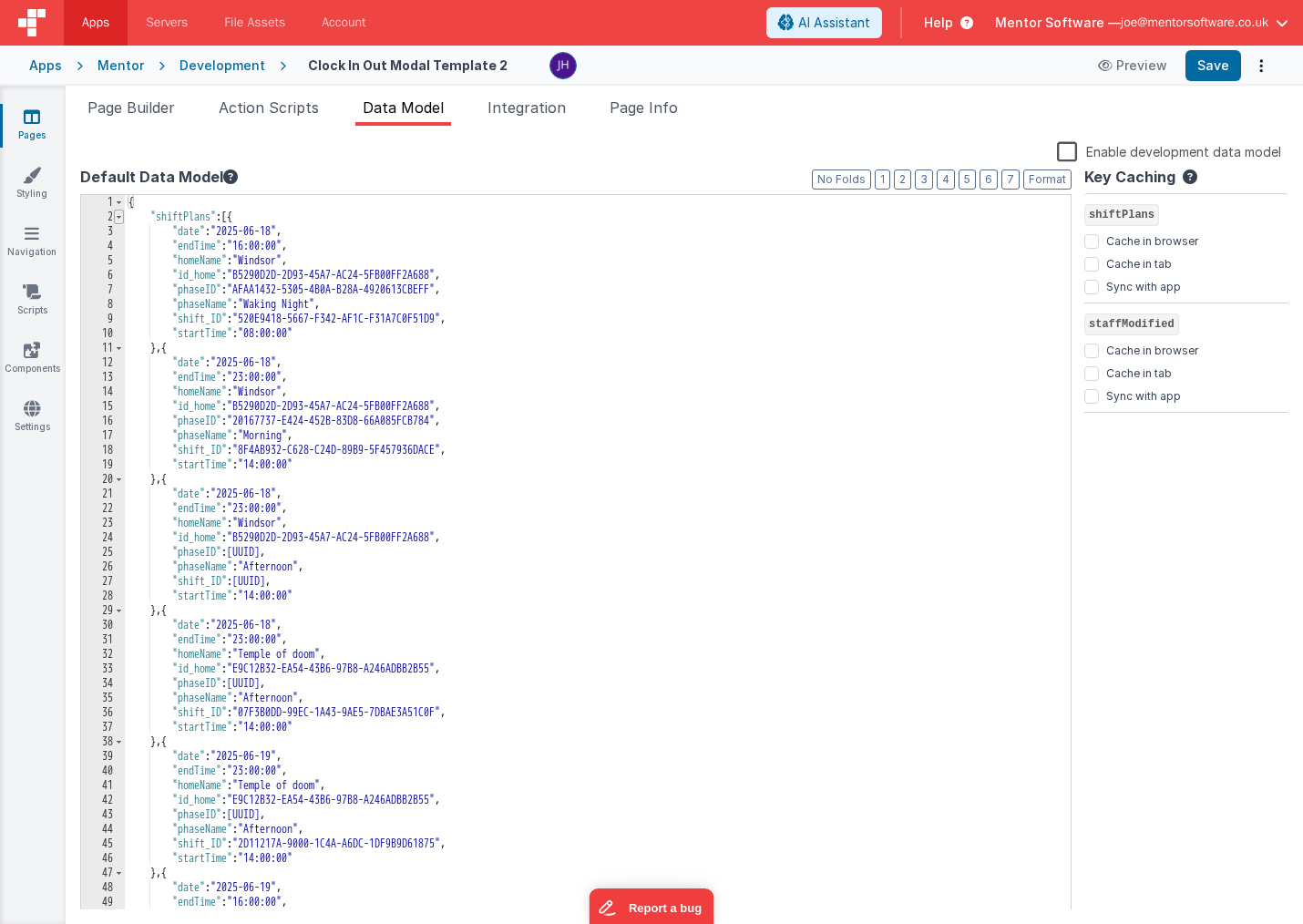 click at bounding box center (118, 217) 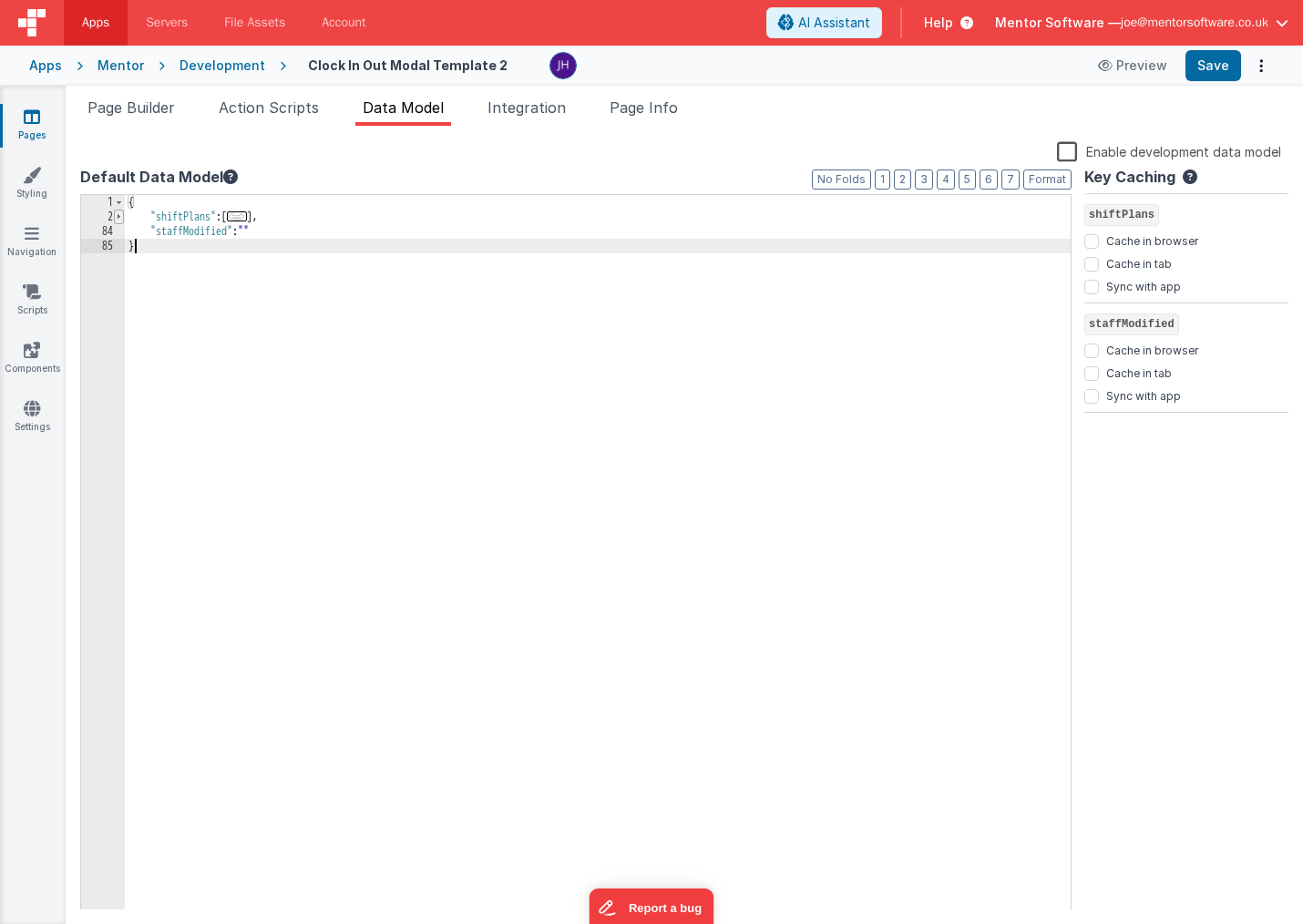 click at bounding box center [118, 217] 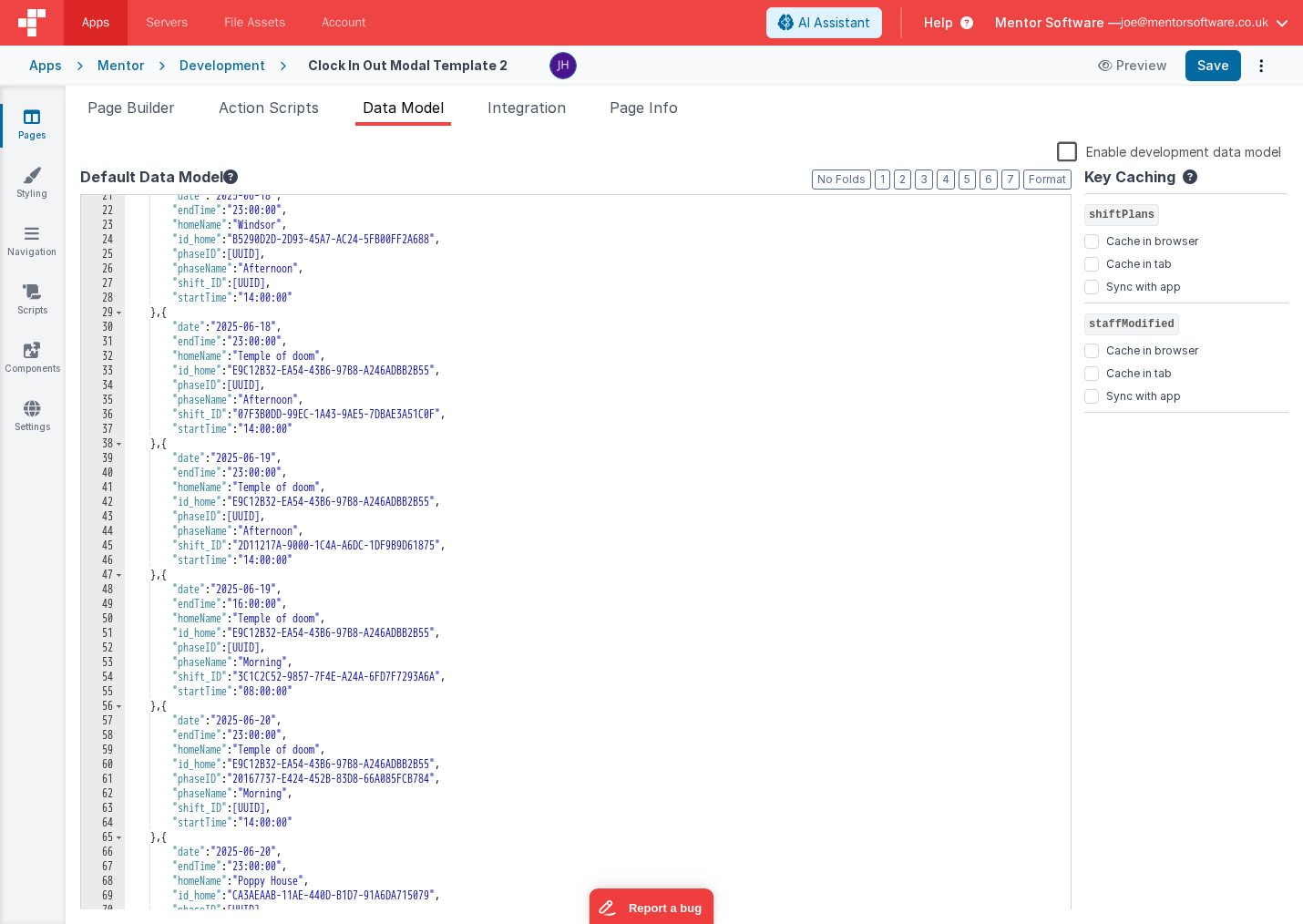 scroll, scrollTop: 0, scrollLeft: 0, axis: both 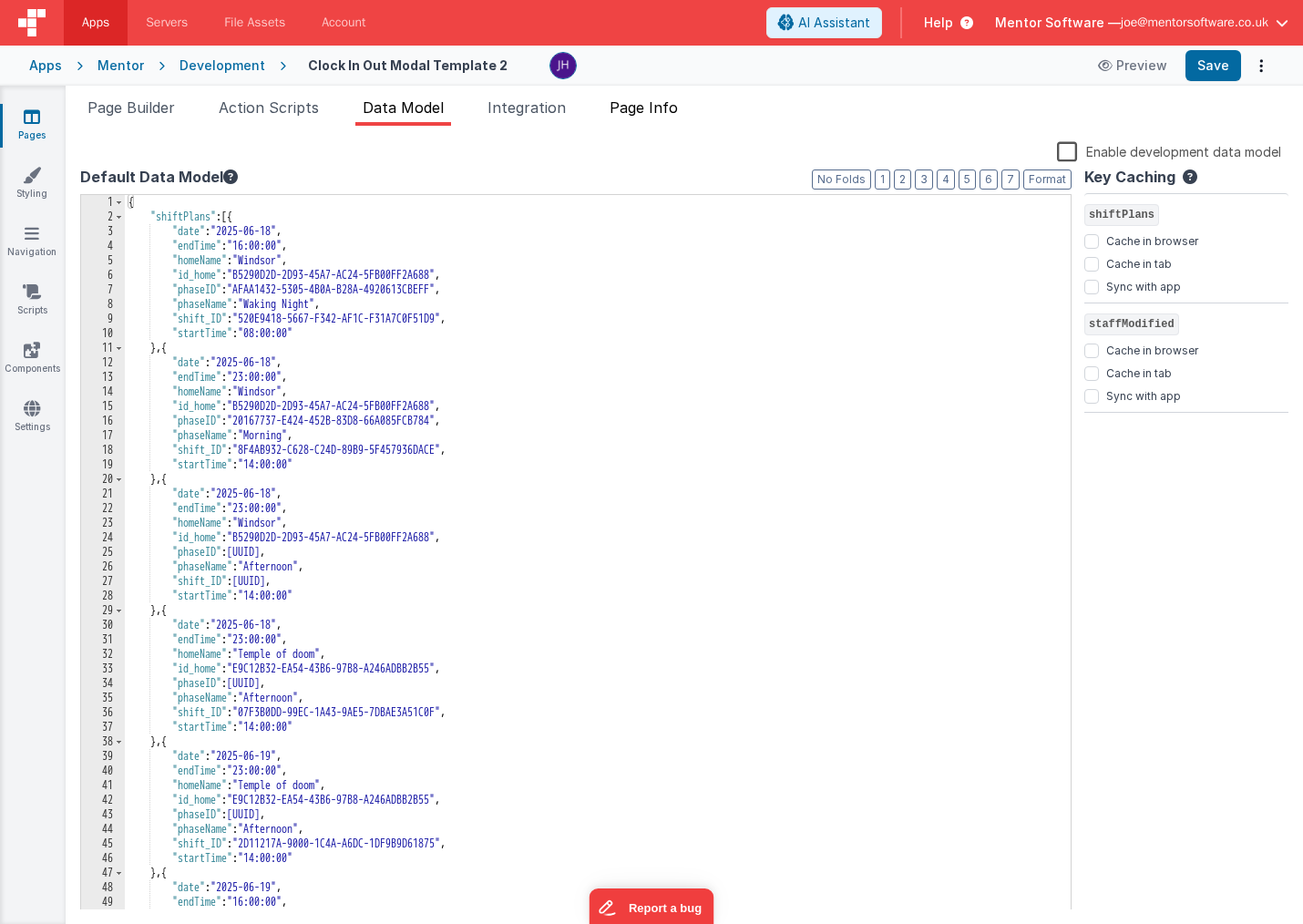 click on "Page Info" at bounding box center [643, 108] 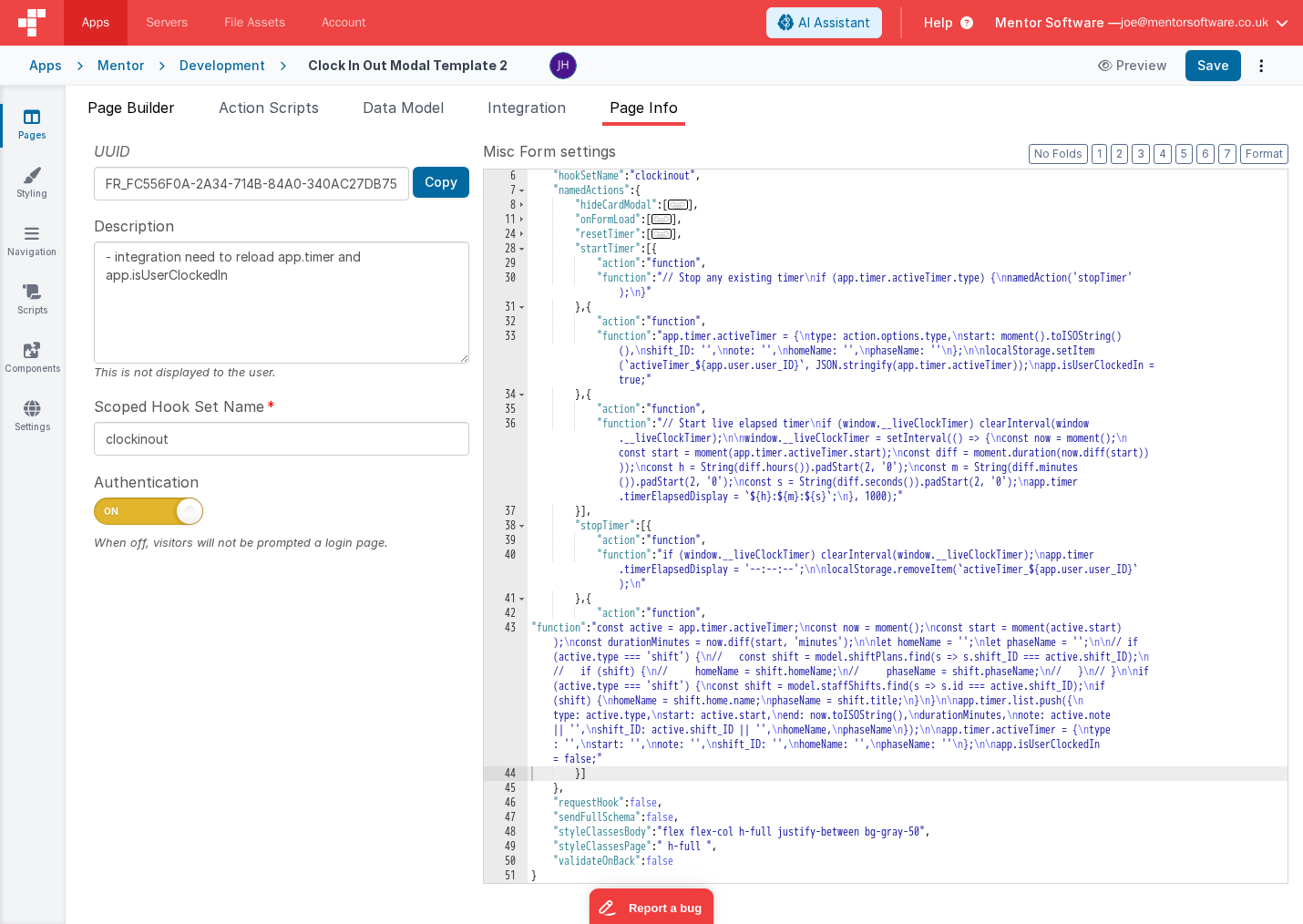click on "Page Builder" at bounding box center (131, 108) 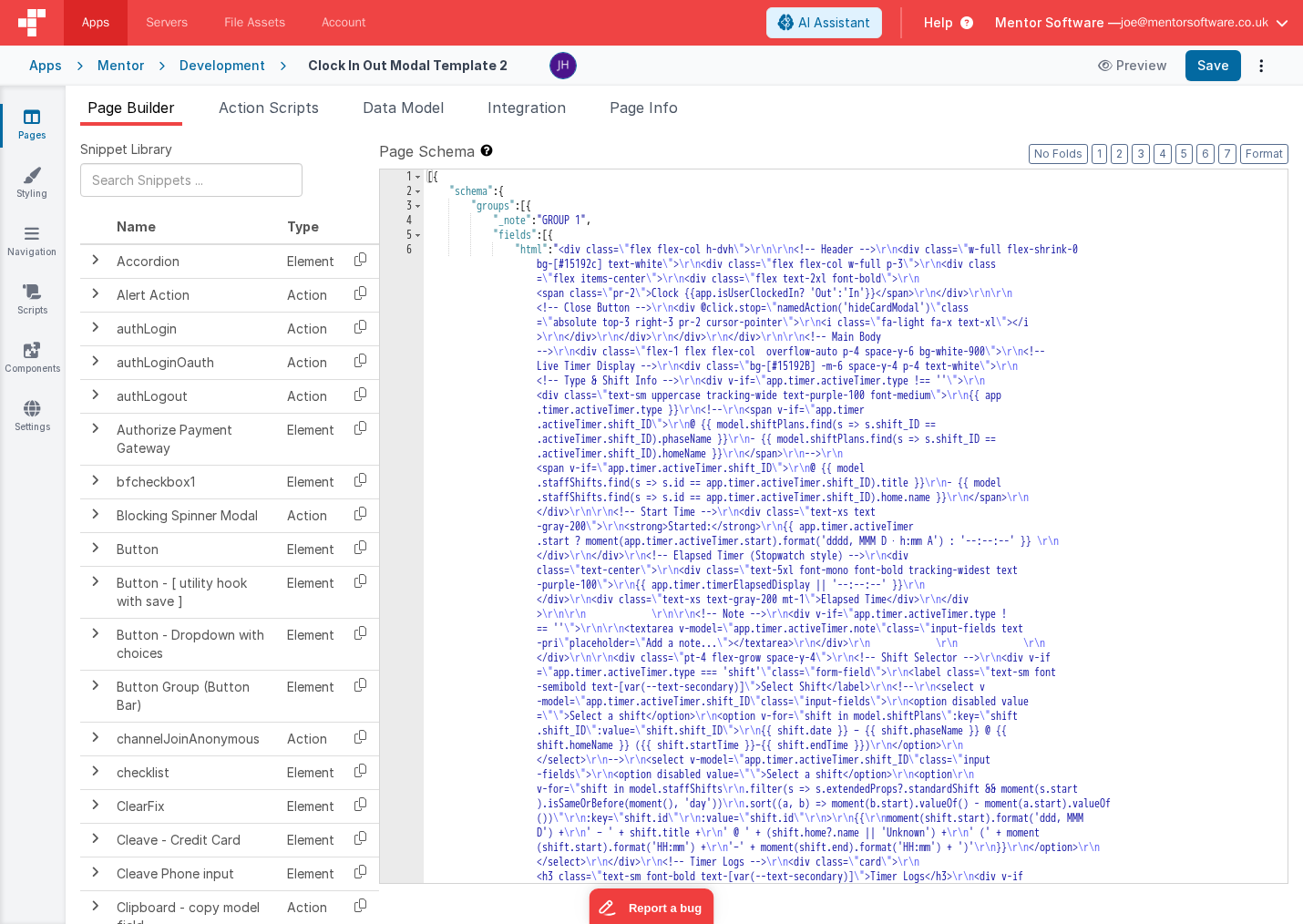 click on "[{      "schema" :  {           "groups" :  [{                "_note" :  "GROUP 1" ,                "fields" :  [{                     "html" :  "<div class= \" flex flex-col h-dvh \" > \r\n\r\n     <!-- Header --> \r\n     <div class= \" w-full flex-shrink-0                       bg-[#15192c] text-white \" > \r\n         <div class= \" flex flex-col w-full p-3 \" > \r\n             <div class                      = \" flex items-center \" > \r\n                 <div class= \" flex text-2xl font-bold \" > \r\n                                           <span class= \" pr-2 \" >Clock {{app.isUserClockedIn? 'Out':'In'}}</span> \r\n                 </div> \r\n\r\n                                       <!-- Close Button --> \r\n                 <div @click.stop= \" namedAction('hideCardModal') \"  class                      = \" absolute top-3 right-3 pr-2 cursor-pointer \" > \r\n                     <i class= \" \"" at bounding box center (856, 1022) 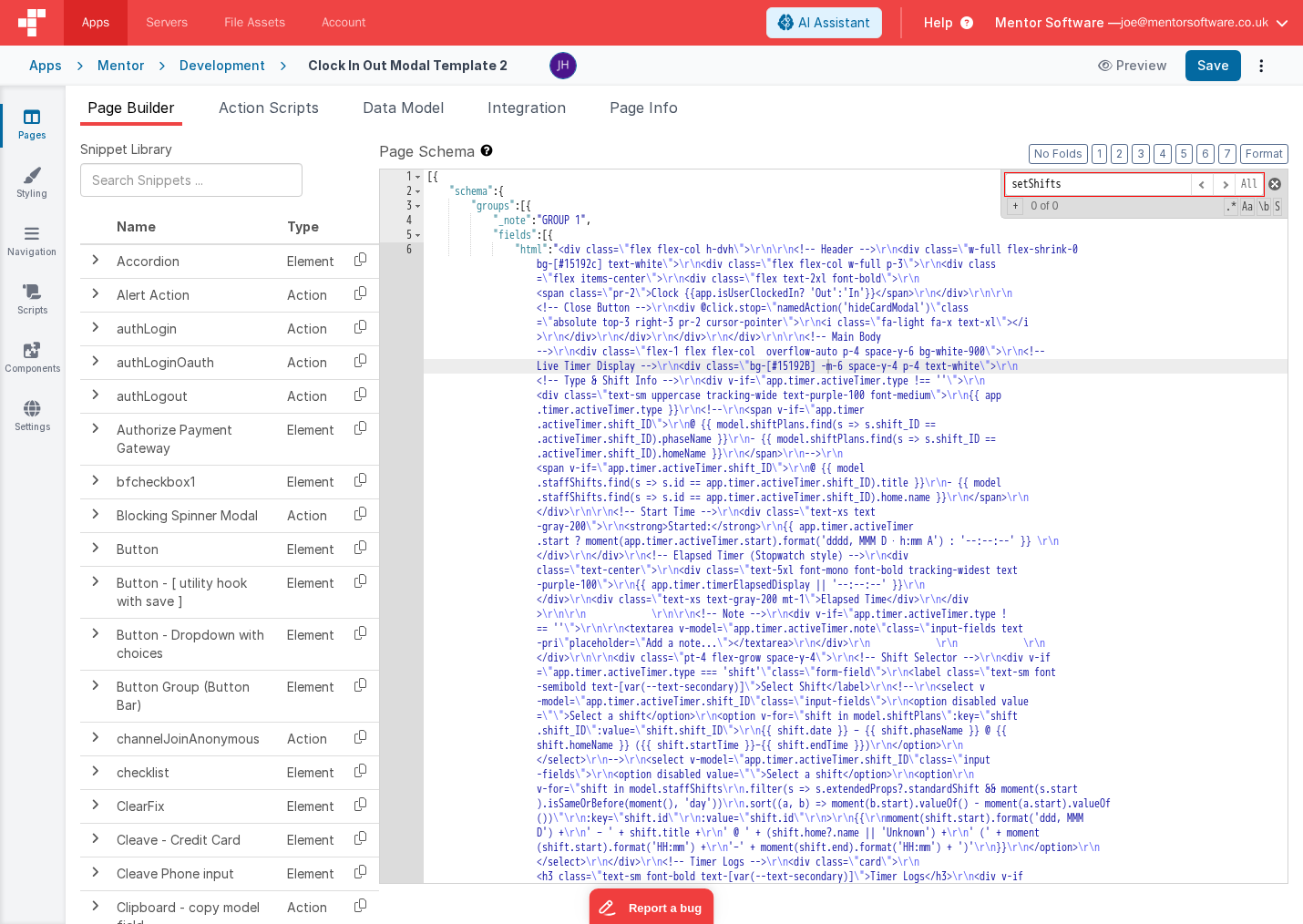 type on "setShifts" 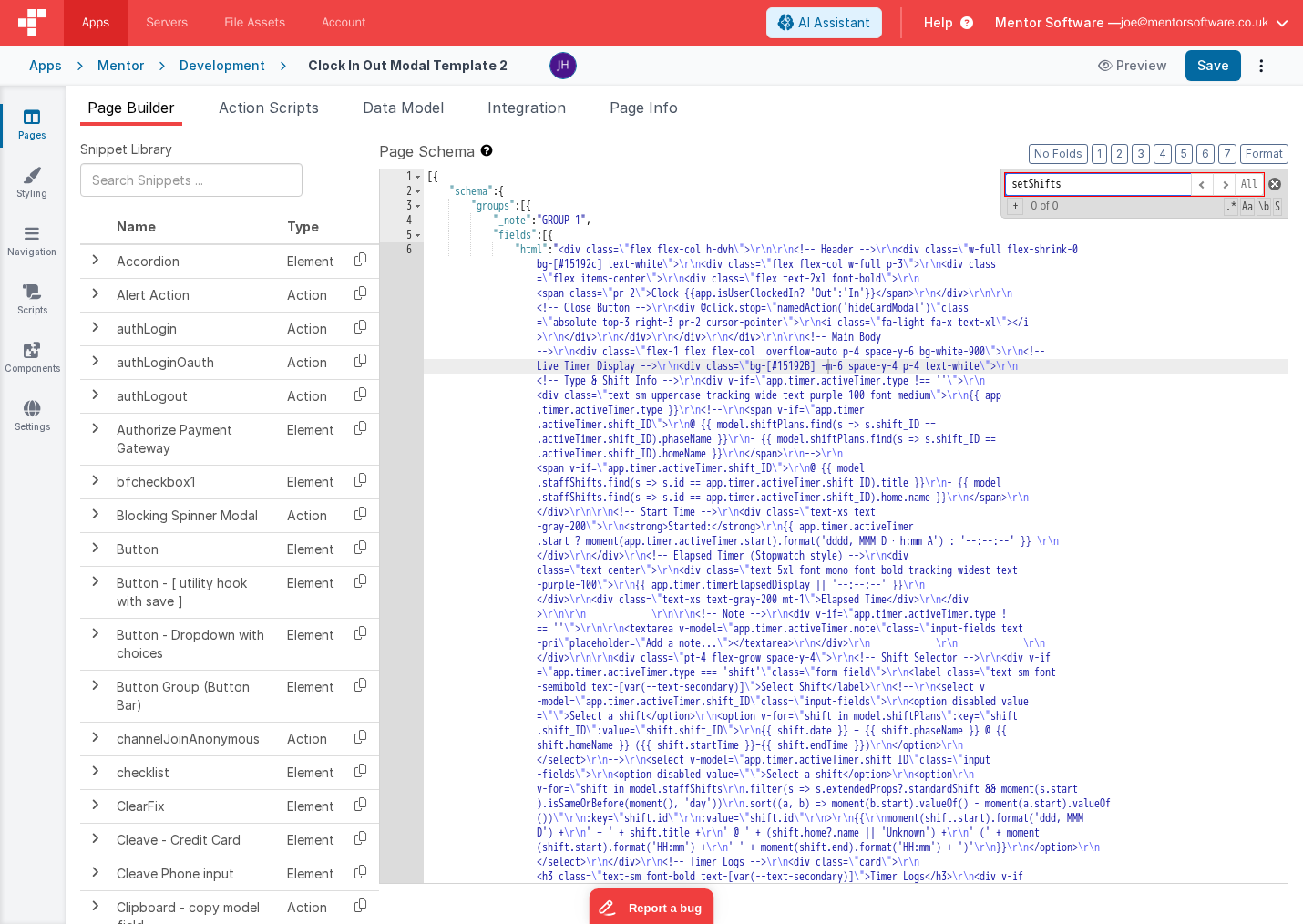click at bounding box center [1275, 184] 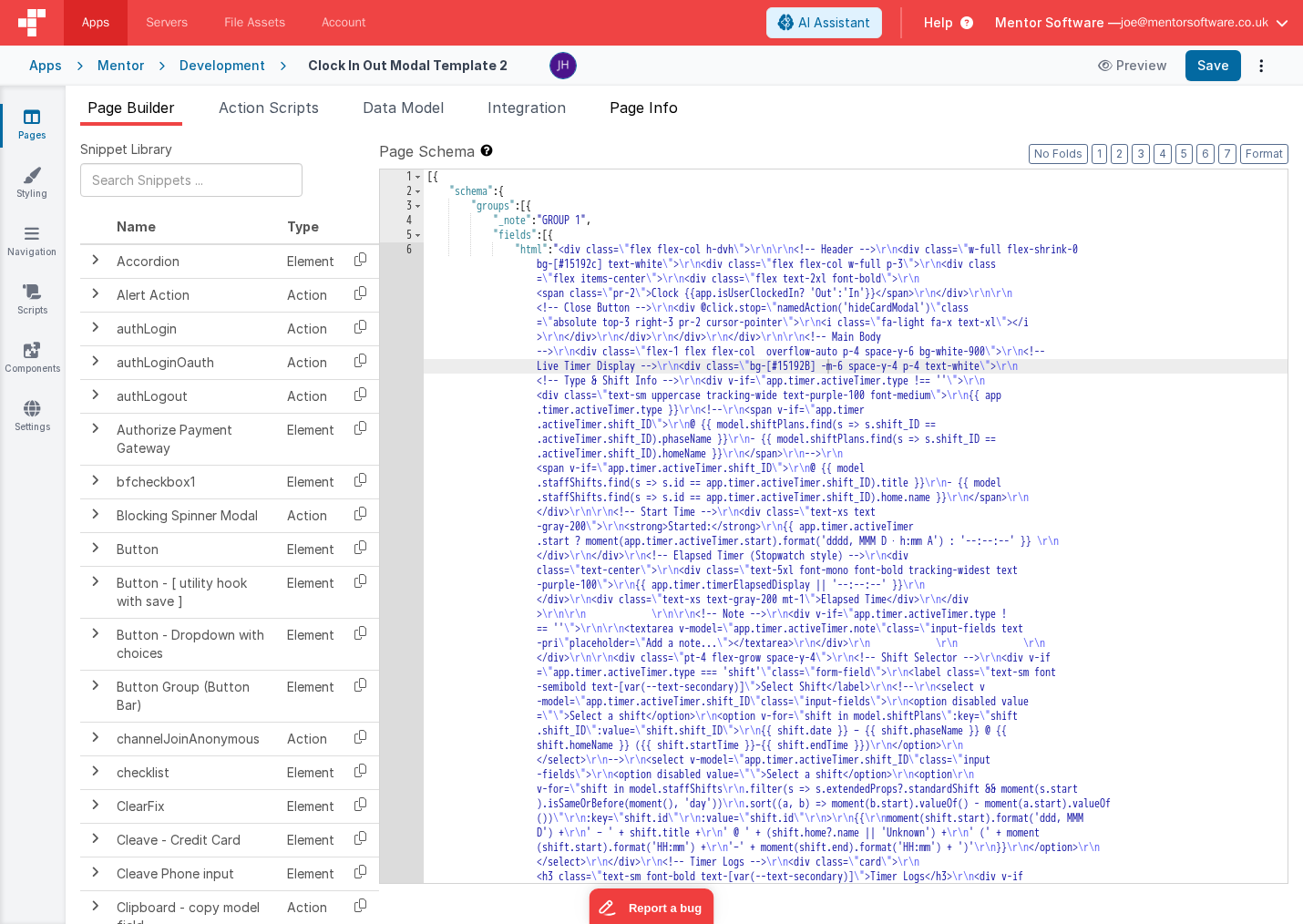 click on "Page Info" at bounding box center [643, 108] 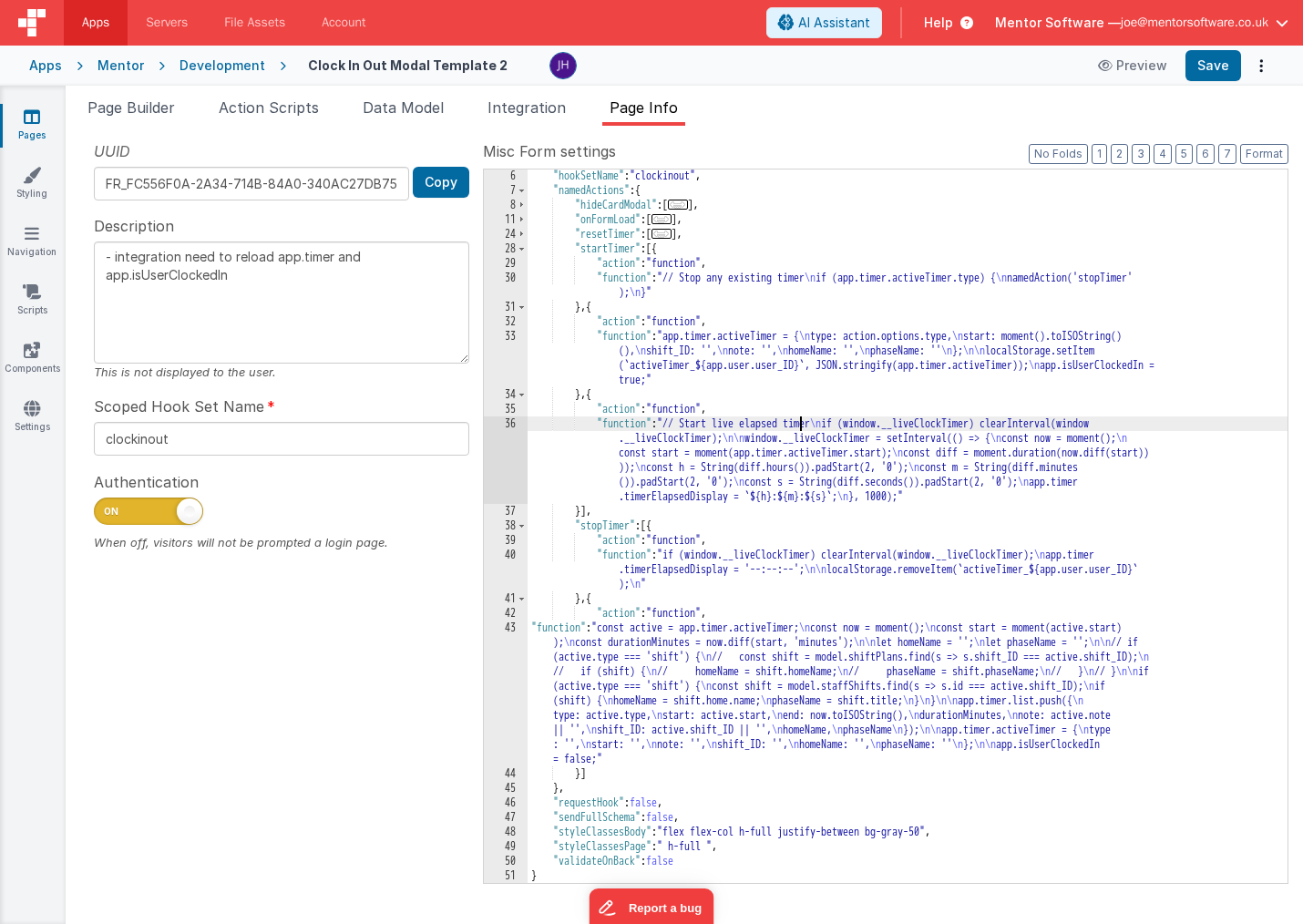click on ""hookSetName" :  "clockinout" ,      "namedActions" :  {           "hideCardModal" :  [ ... ] ,           "onFormLoad" :  [ ... ] ,           "resetTimer" :  [ ... ] ,           "startTimer" :  [{                "action" :  "function" ,                "function" :  "// Stop any existing timer \n if (app.timer.activeTimer.type) { \n   namedAction('stopTimer'                  ); \n }"           } ,  {                "action" :  "function" ,                "function" :  "app.timer.activeTimer = { \n   type: action.options.type, \n   start: moment().toISOString                  (), \n   shift_ID: '', \n   note: '', \n   homeName: '', \n   phaseName: '' \n }; \n\n localStorage.setItem                  (`activeTimer_${app.user.user_ID}`, JSON.stringify(app.timer.activeTimer)); \n app.isUserClockedIn =                   true;"           } ,  {                "action" :  "function" ,                "function" :  "// Start live elapsed timer \n \n\n" at bounding box center [908, 539] 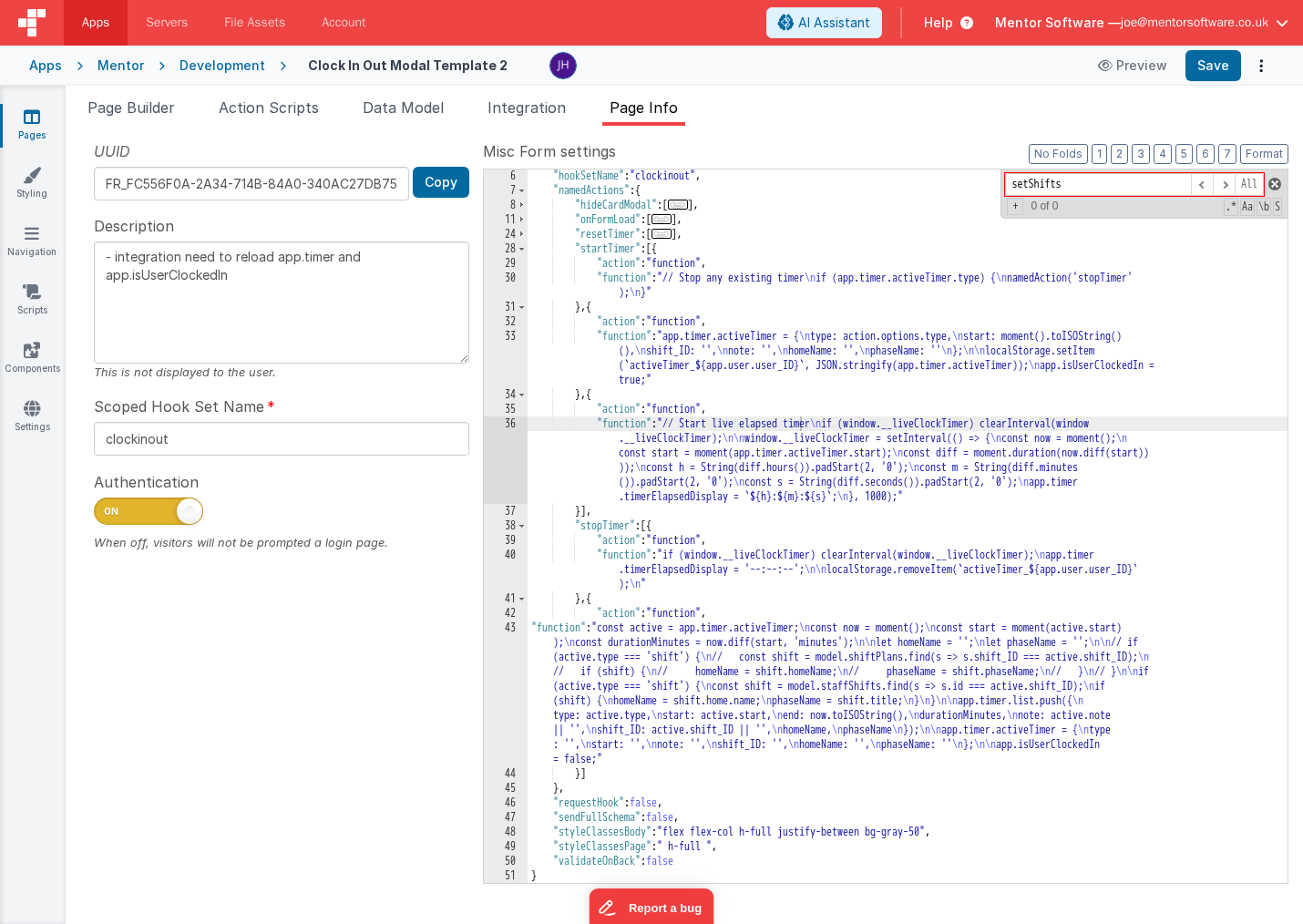 type on "setShifts" 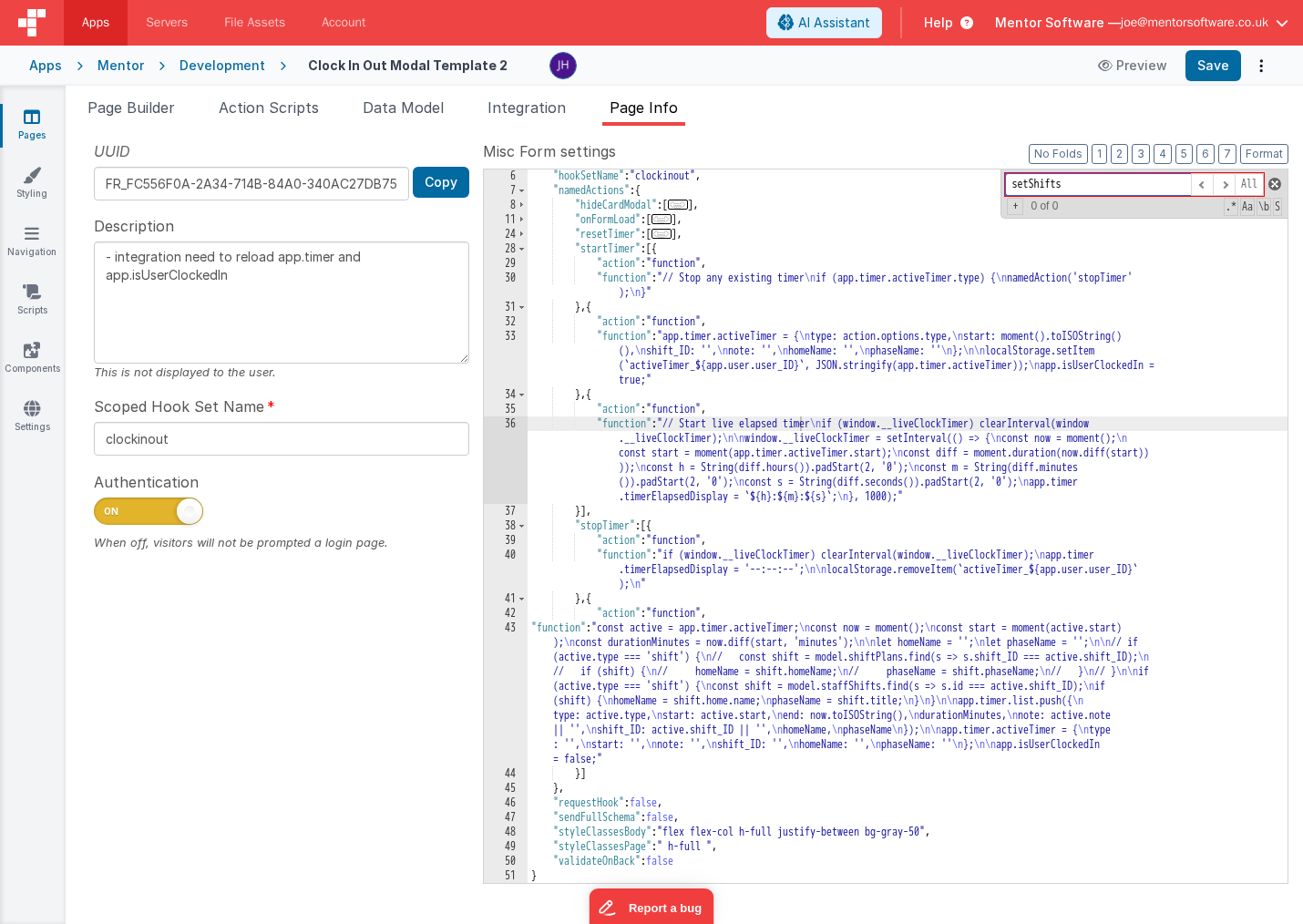 click at bounding box center [1275, 184] 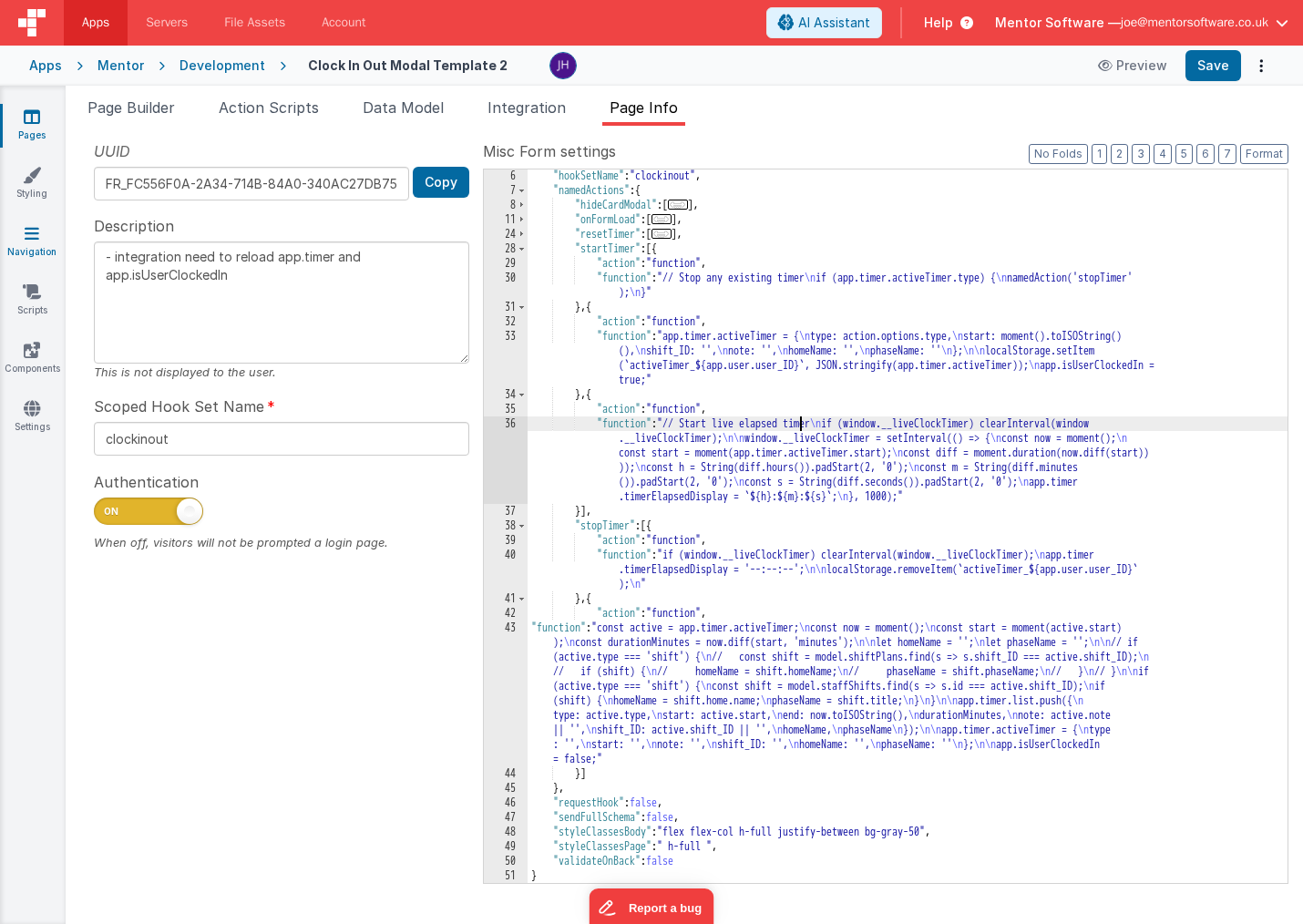 click at bounding box center [32, 233] 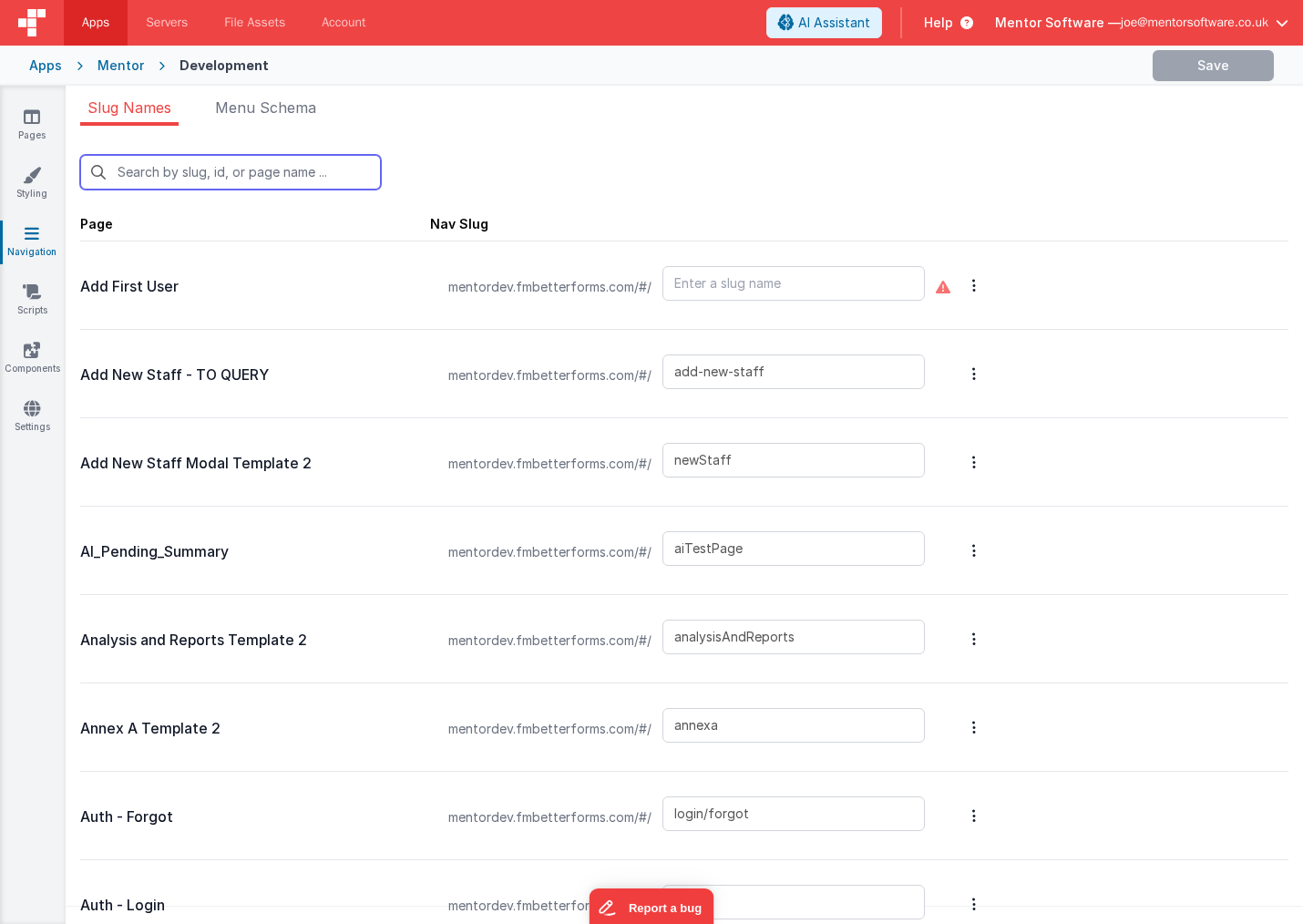click at bounding box center (231, 172) 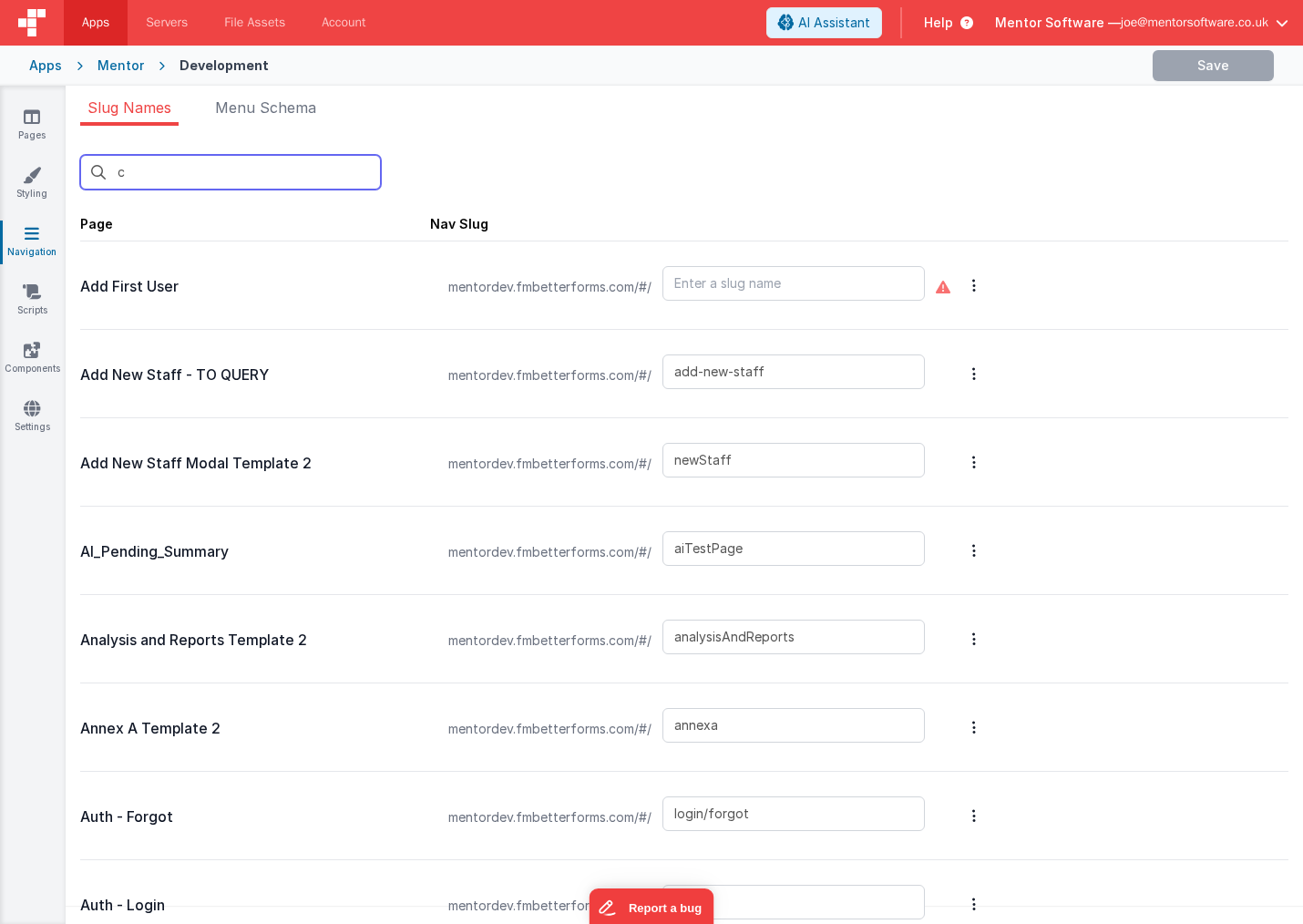 type on "cl" 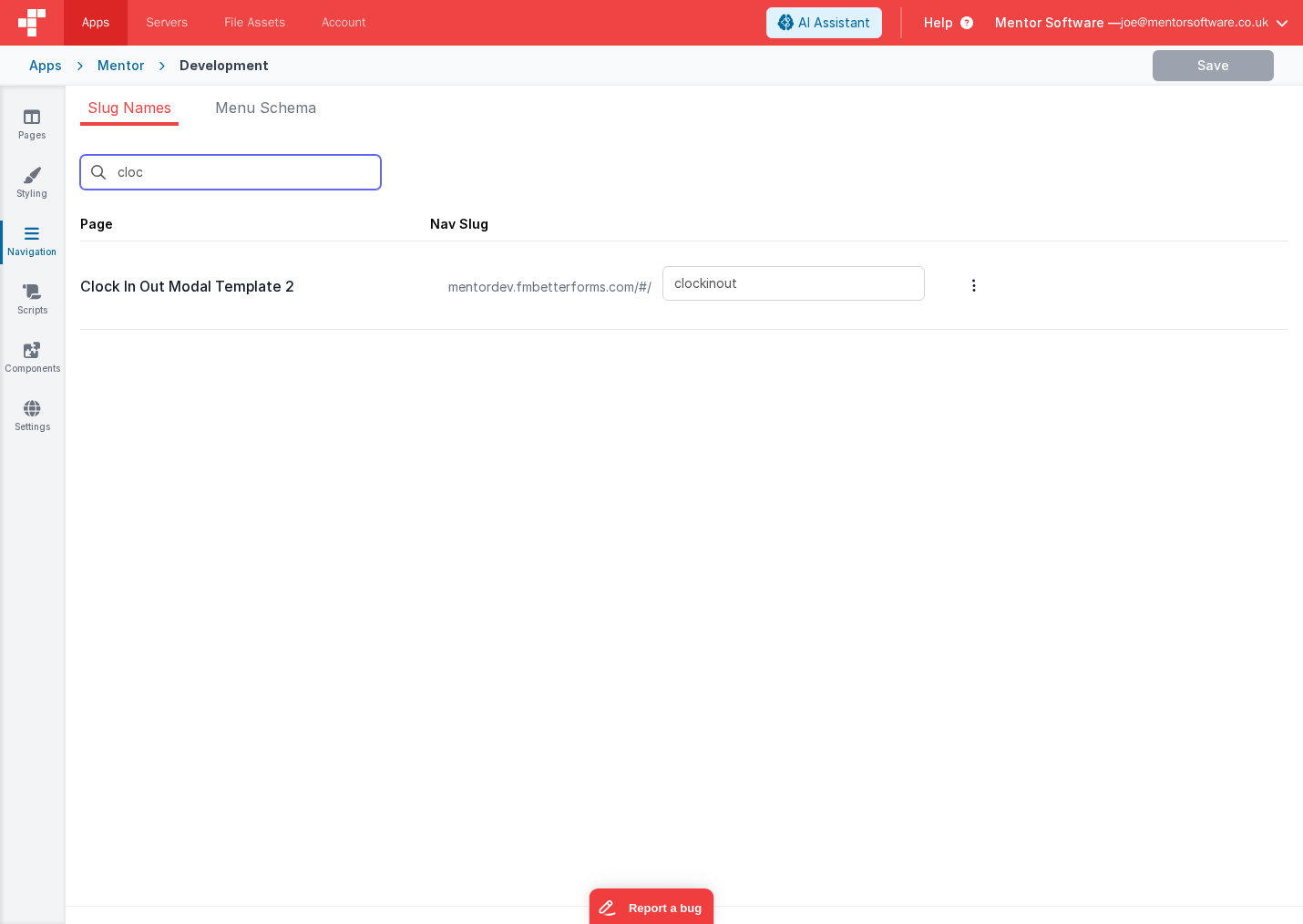 type on "clock" 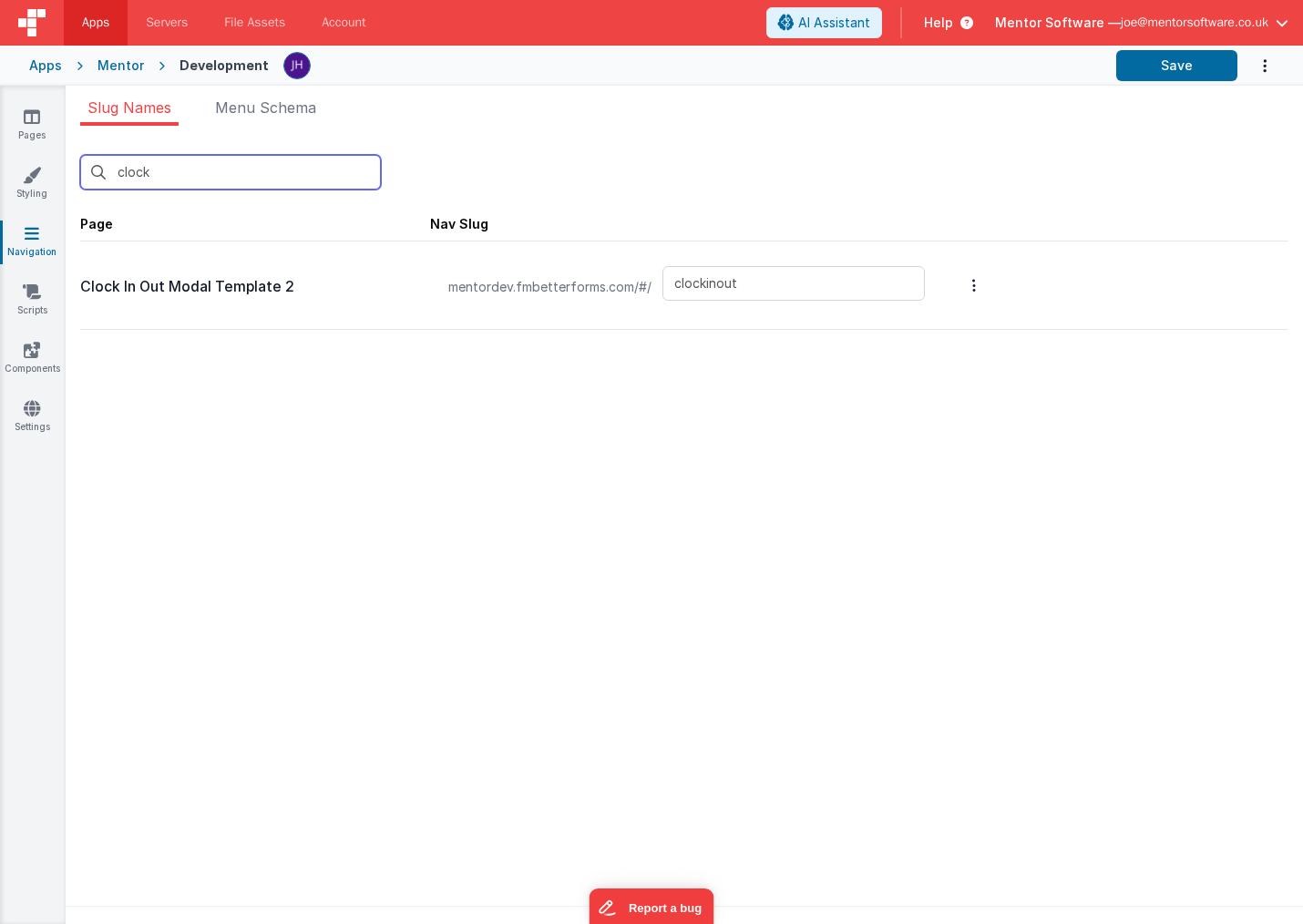 type on "clockinout" 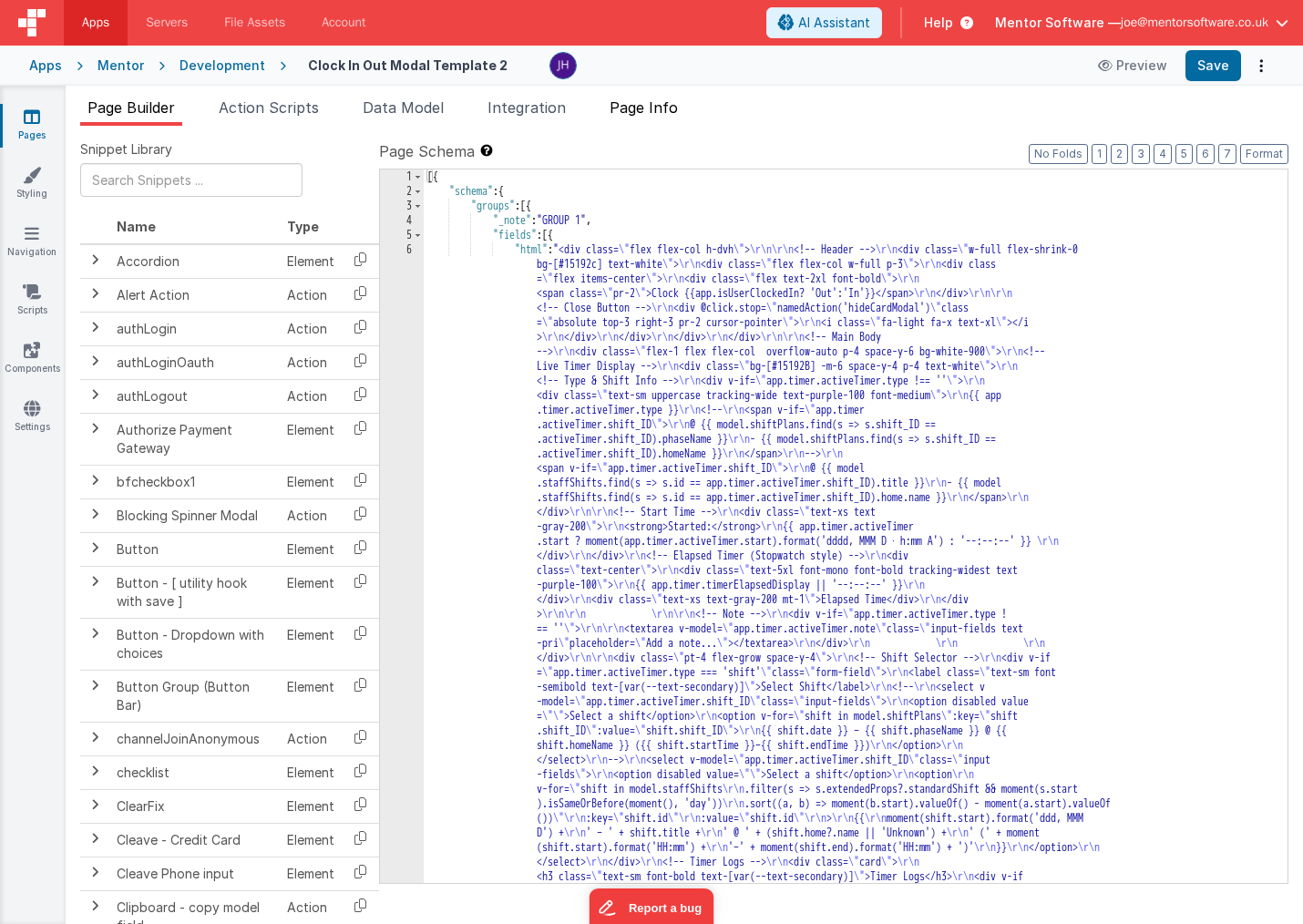 click on "Page Info" at bounding box center (643, 108) 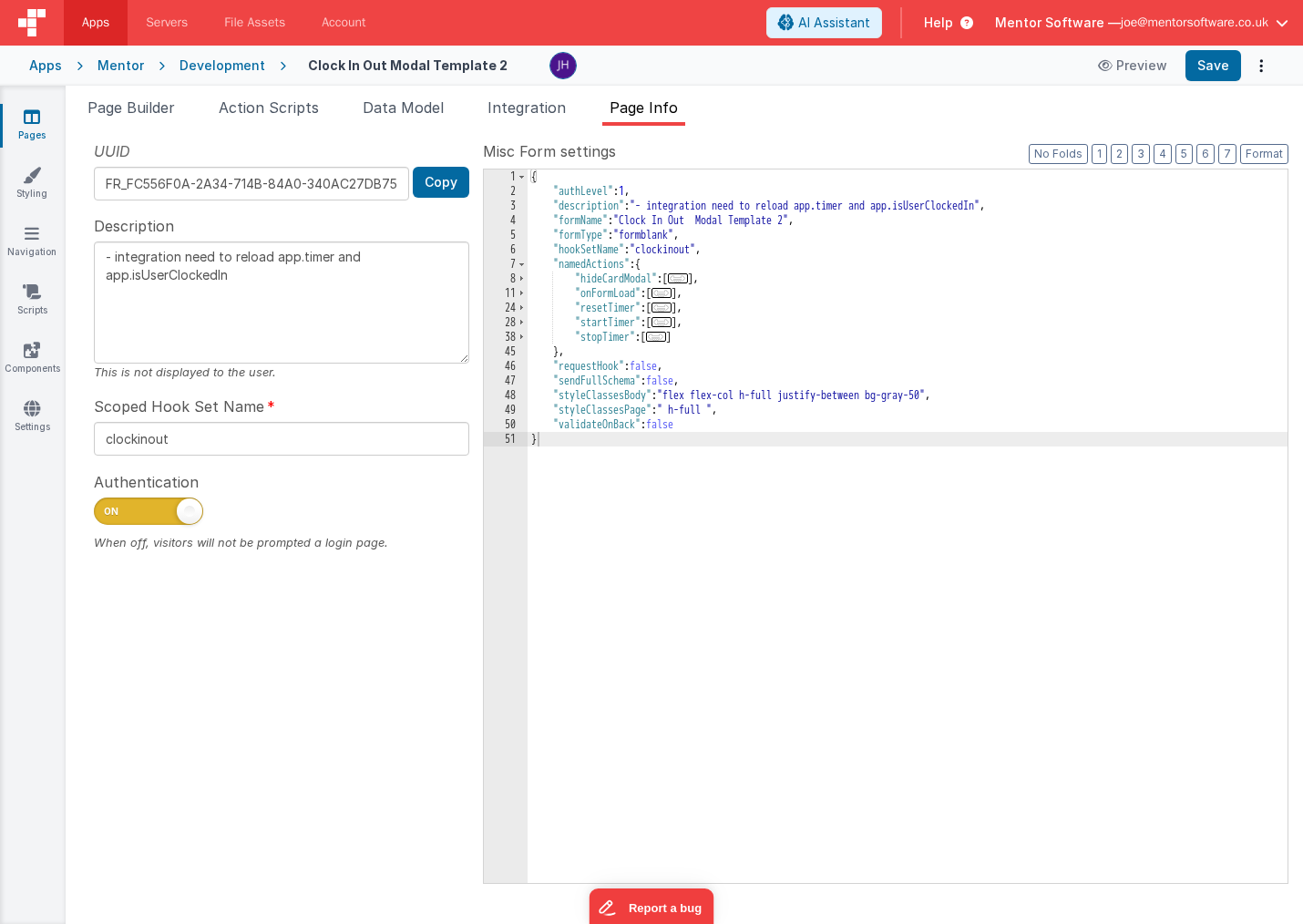 click on "..." at bounding box center (662, 322) 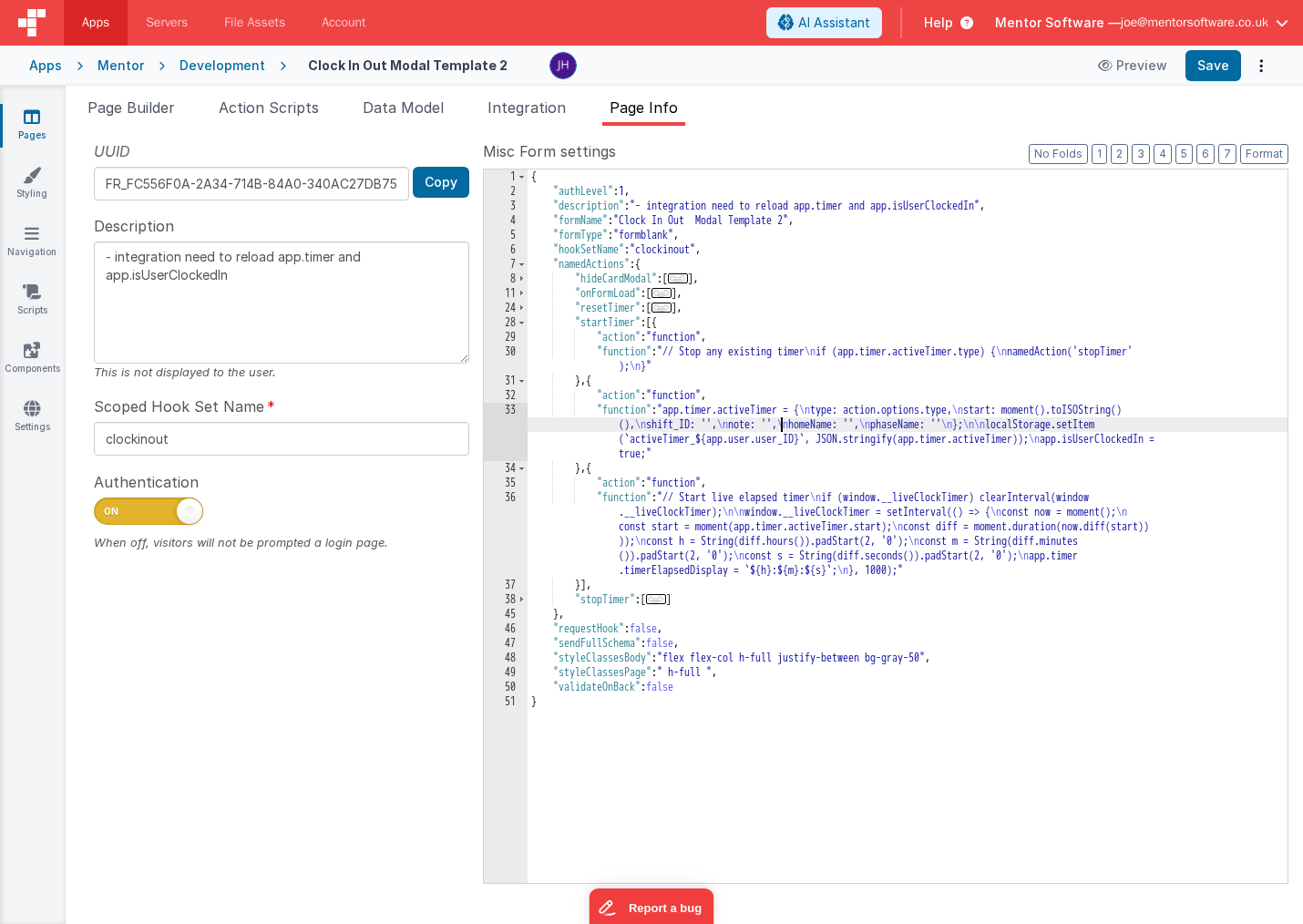 click on "{      "authLevel" :  1 ,      "description" :  "- integration need to reload app.timer and app.isUserClockedIn" ,      "formName" :  "Clock In Out  Modal Template 2" ,      "formType" :  "formblank" ,      "hookSetName" :  "clockinout" ,      "namedActions" :  {           "hideCardModal" :  [ ... ] ,           "onFormLoad" :  [ ... ] ,           "resetTimer" :  [ ... ] ,           "startTimer" :  [{                "action" :  "function" ,                "function" :  "// Stop any existing timer \n if (app.timer.activeTimer.type) { \n   namedAction('stopTimer'                  ); \n }"           } ,  {                "action" :  "function" ,                "function" :  "app.timer.activeTimer = { \n   type: action.options.type, \n   start: moment().toISOString                  (), \n   shift_ID: '', \n   note: '', \n   homeName: '', \n   phaseName: '' \n }; \n\n localStorage.setItem                  \n app.isUserClockedIn =" at bounding box center [908, 540] 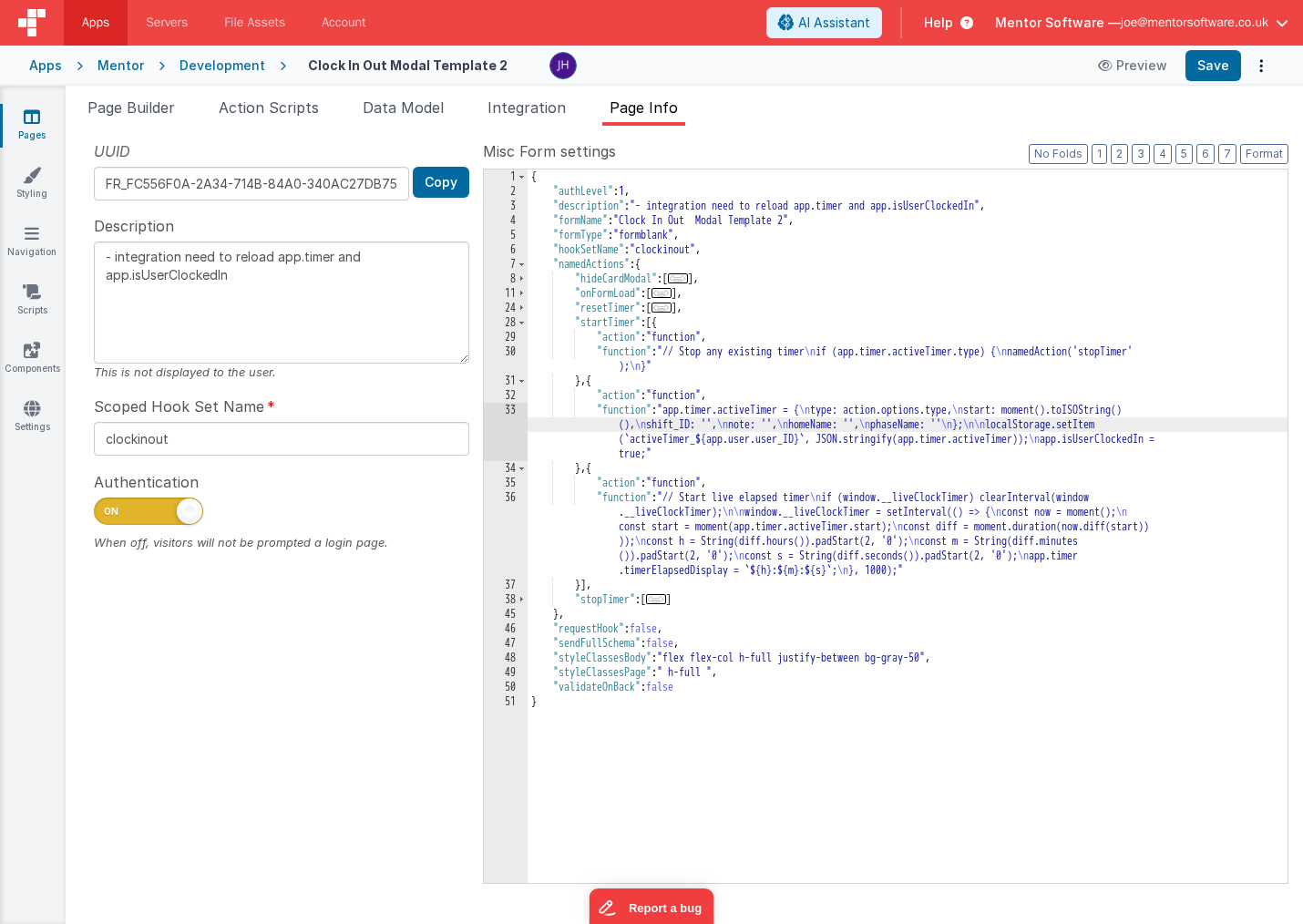 click on "33" at bounding box center [506, 432] 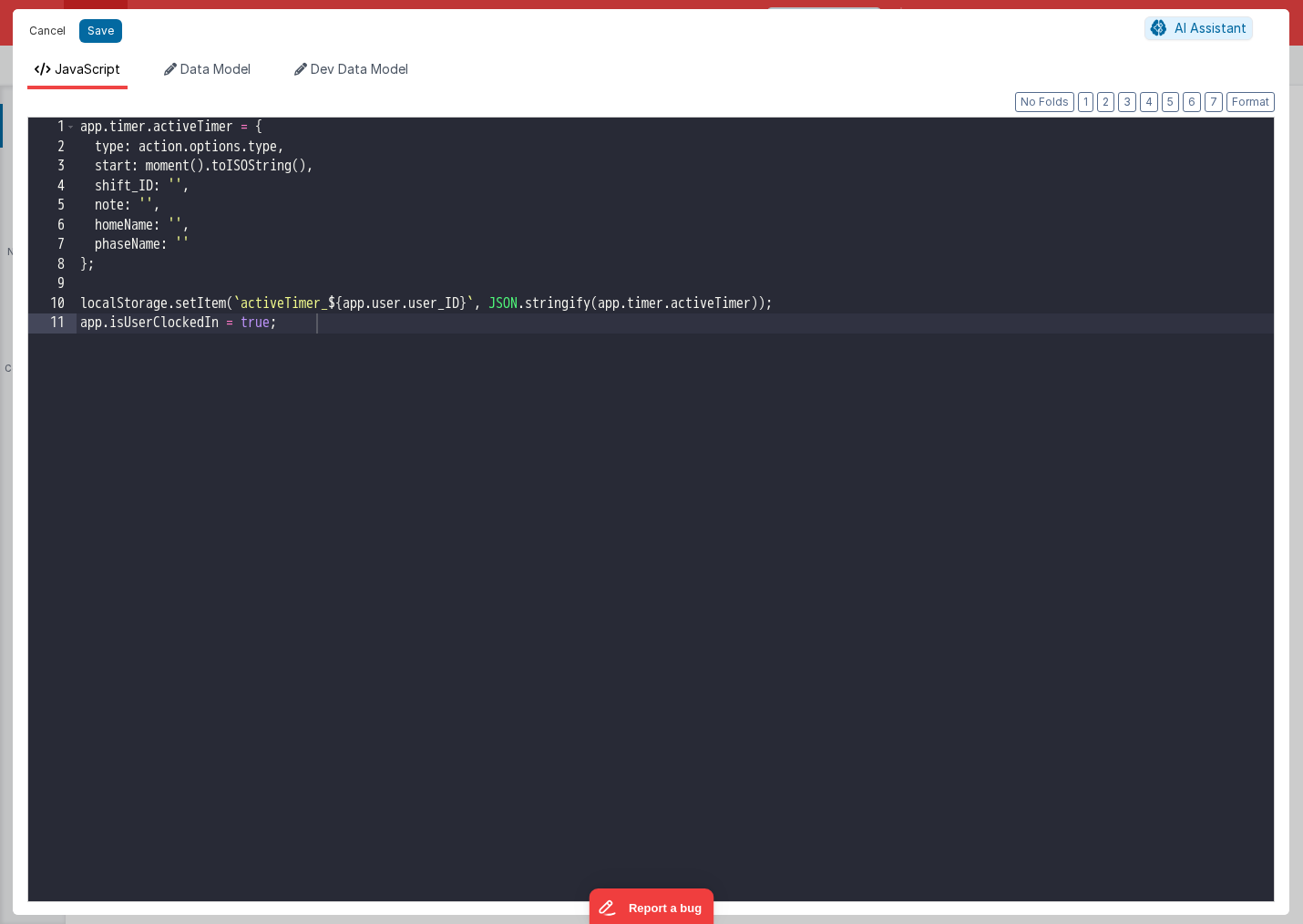 click on "Cancel" at bounding box center (47, 31) 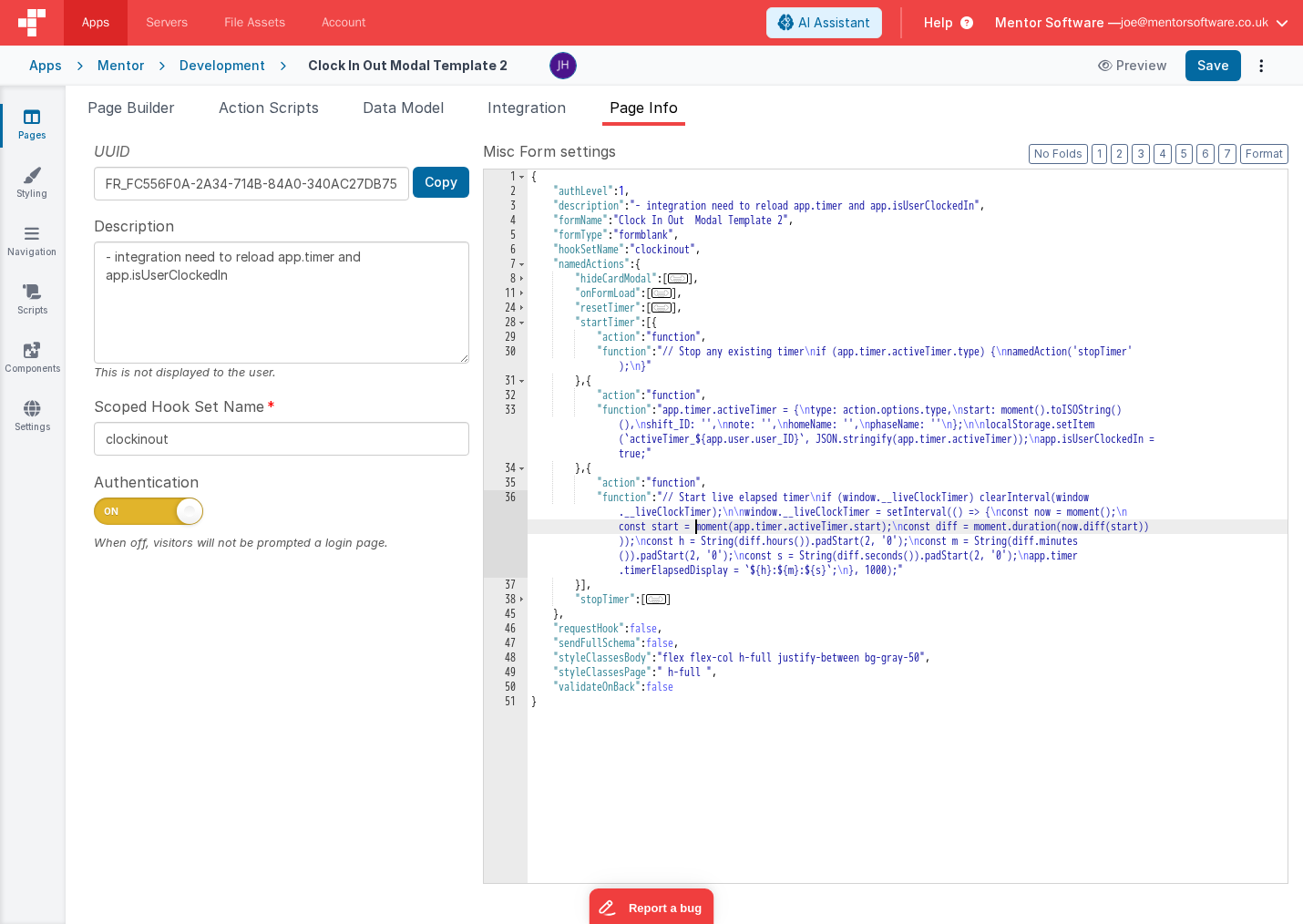 click on "{      "authLevel" :  1 ,      "description" :  "- integration need to reload app.timer and app.isUserClockedIn" ,      "formName" :  "Clock In Out  Modal Template 2" ,      "formType" :  "formblank" ,      "hookSetName" :  "clockinout" ,      "namedActions" :  {           "hideCardModal" :  [ ... ] ,           "onFormLoad" :  [ ... ] ,           "resetTimer" :  [ ... ] ,           "startTimer" :  [{                "action" :  "function" ,                "function" :  "// Stop any existing timer \n if (app.timer.activeTimer.type) { \n   namedAction('stopTimer'                  ); \n }"           } ,  {                "action" :  "function" ,                "function" :  "app.timer.activeTimer = { \n   type: action.options.type, \n   start: moment().toISOString                  (), \n   shift_ID: '', \n   note: '', \n   homeName: '', \n   phaseName: '' \n }; \n\n localStorage.setItem                  \n app.isUserClockedIn =" at bounding box center (908, 540) 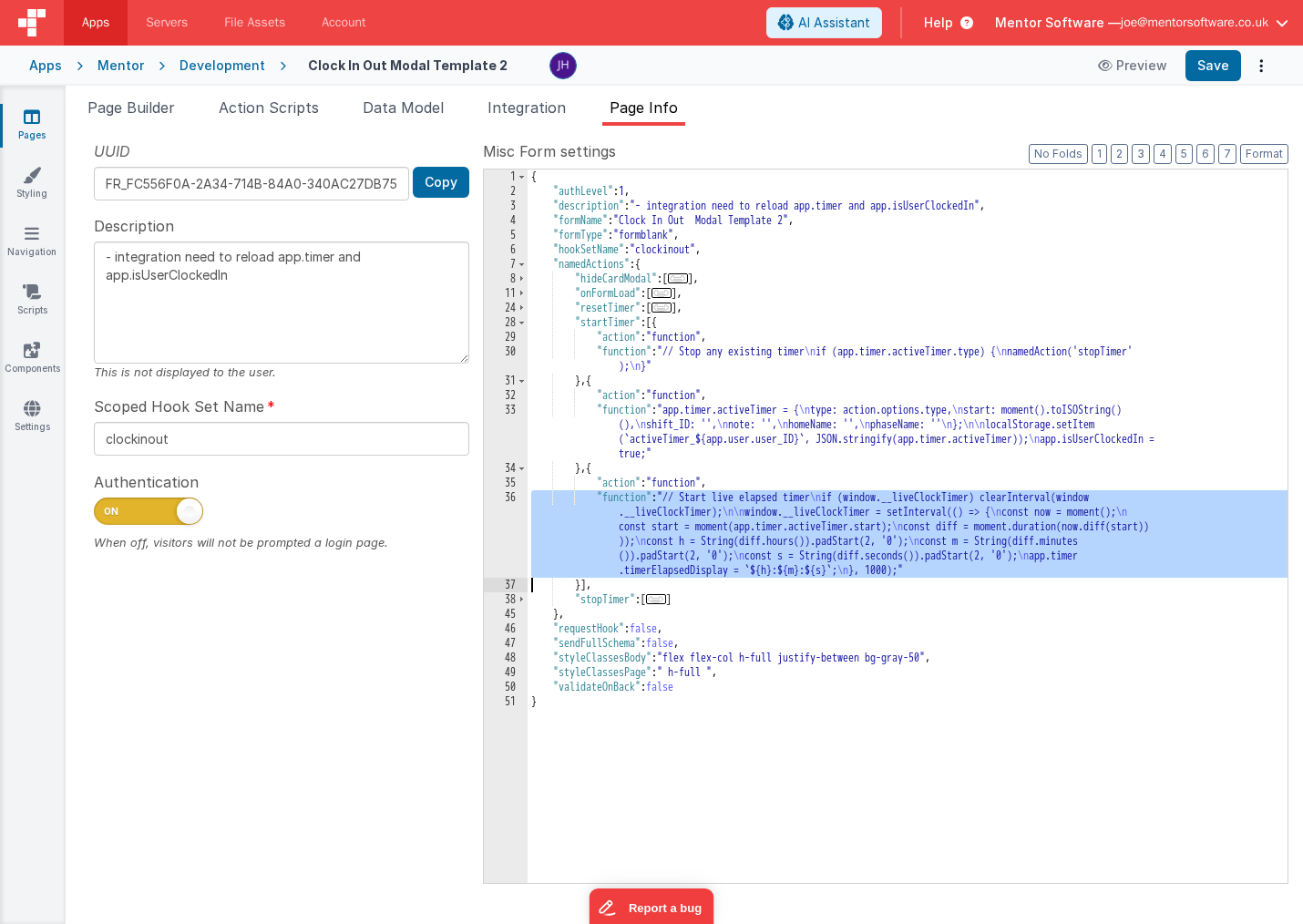 click on "36" at bounding box center [506, 534] 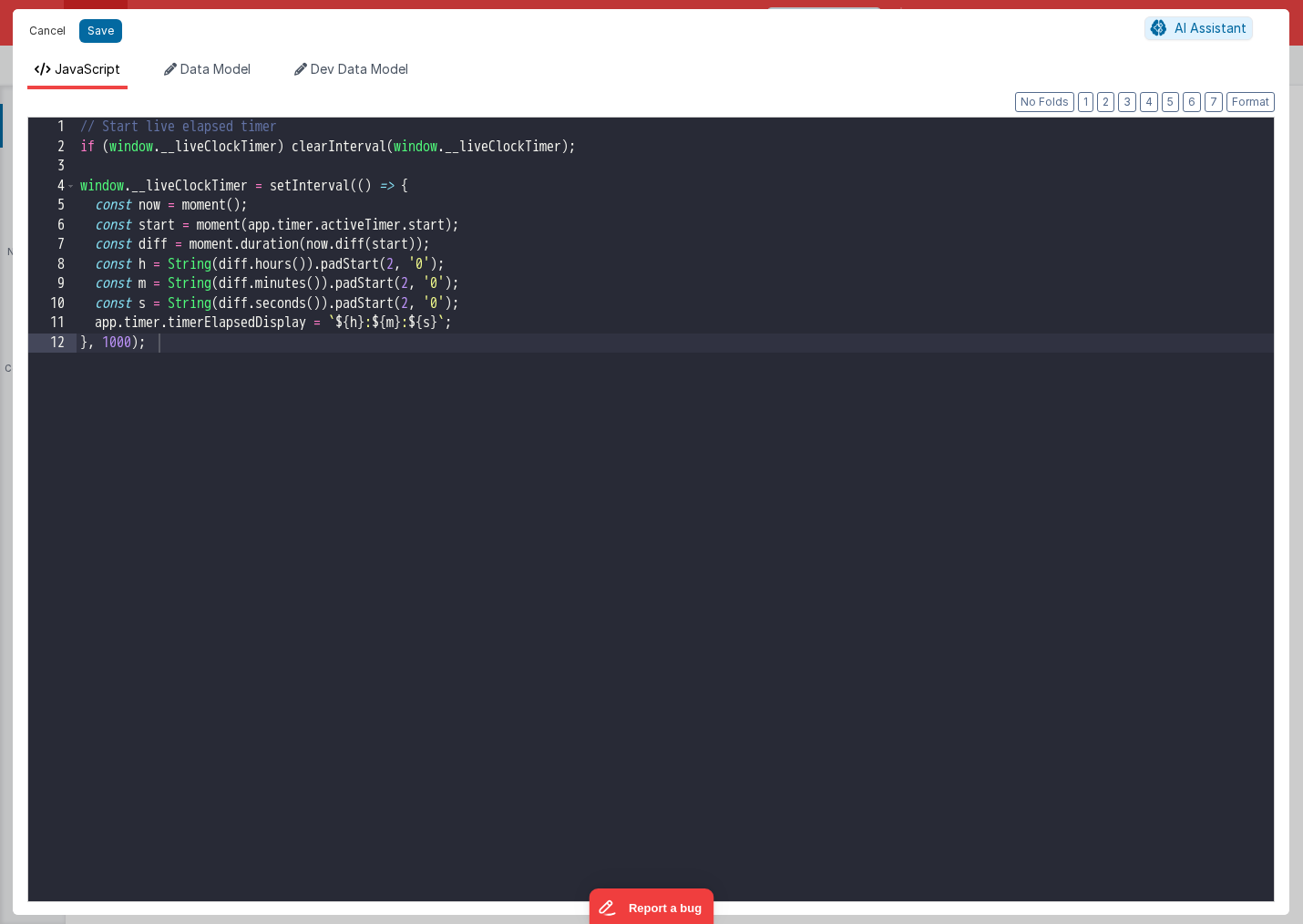 click on "Cancel" at bounding box center (47, 31) 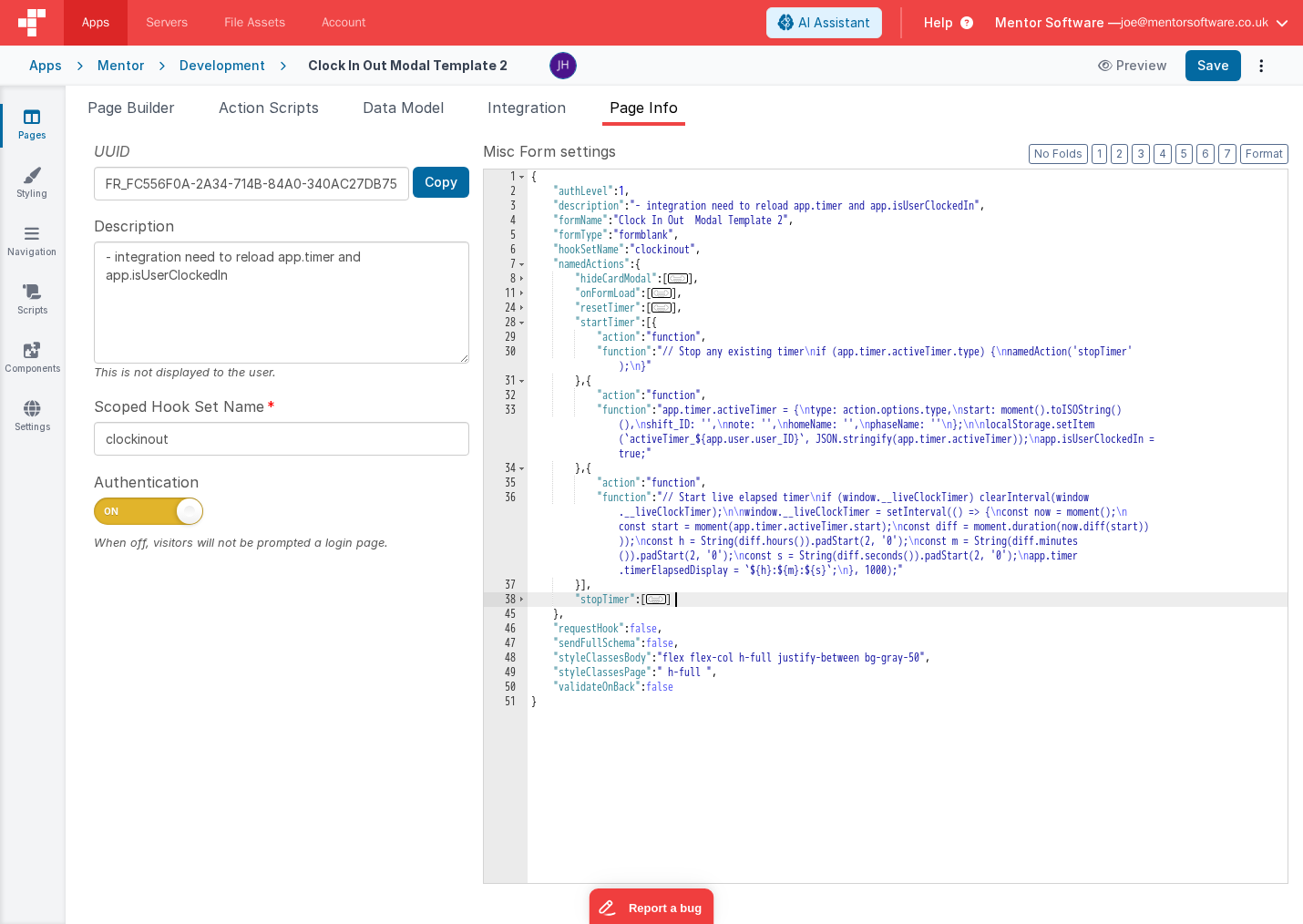 click on "..." at bounding box center (656, 599) 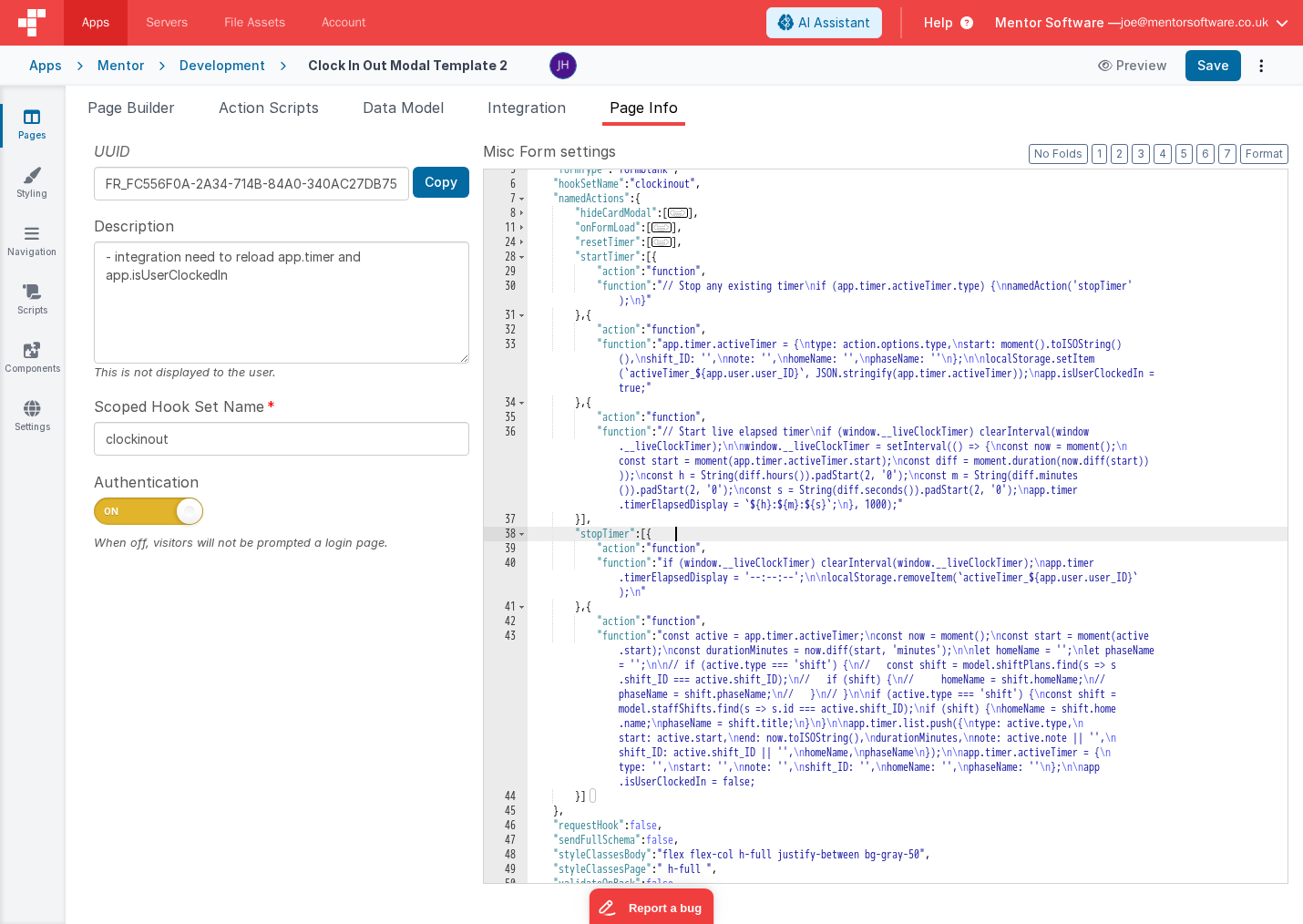 scroll, scrollTop: 88, scrollLeft: 0, axis: vertical 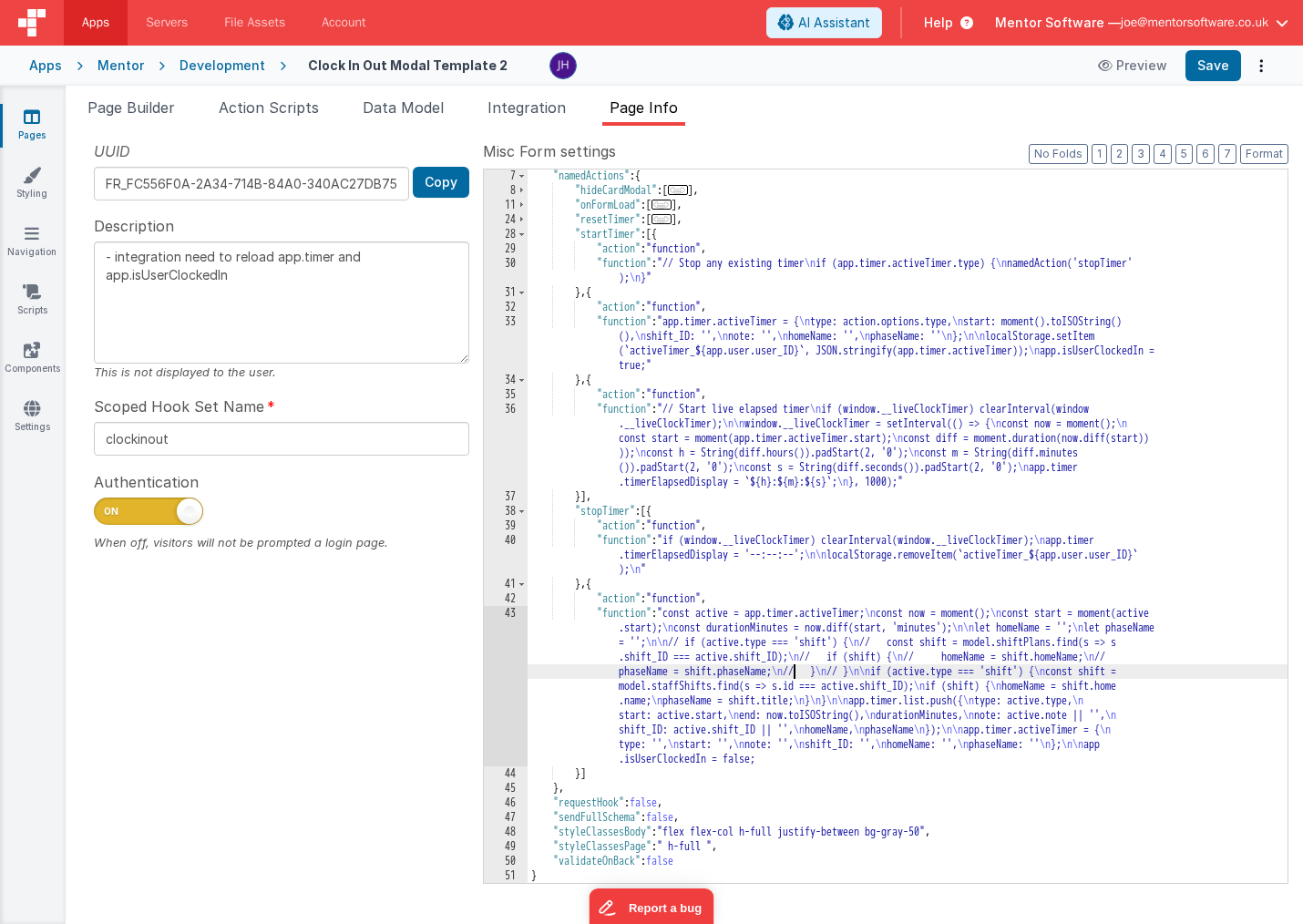 click on ""namedActions" :  {           "hideCardModal" :  [ ... ] ,           "onFormLoad" :  [ ... ] ,           "resetTimer" :  [ ... ] ,           "startTimer" :  [{                "action" :  "function" ,                "function" :  "// Stop any existing timer \n if (app.timer.activeTimer.type) { \n   namedAction('stopTimer'                  ); \n }"           } ,  {                "action" :  "function" ,                "function" :  "app.timer.activeTimer = { \n   type: action.options.type, \n   start: moment().toISOString                  (), \n   shift_ID: '', \n   note: '', \n   homeName: '', \n   phaseName: '' \n }; \n\n localStorage.setItem                  (`activeTimer_${app.user.user_ID}`, JSON.stringify(app.timer.activeTimer)); \n app.isUserClockedIn =                   true;"           } ,  {                "action" :  "function" ,                "function" :  "// Start live elapsed timer \n                  \n\n \n ," at bounding box center (908, 539) 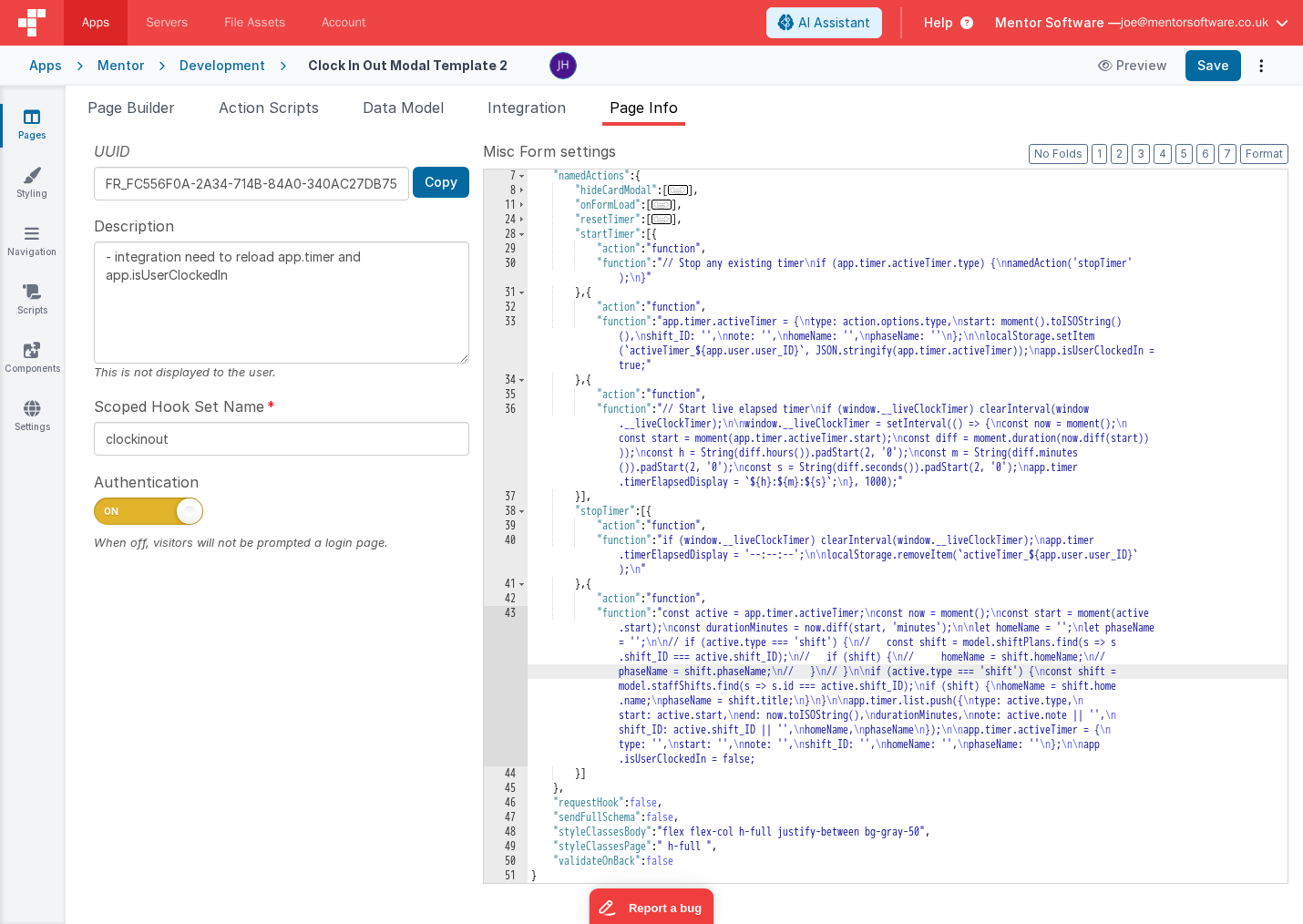 click on "43" at bounding box center [506, 686] 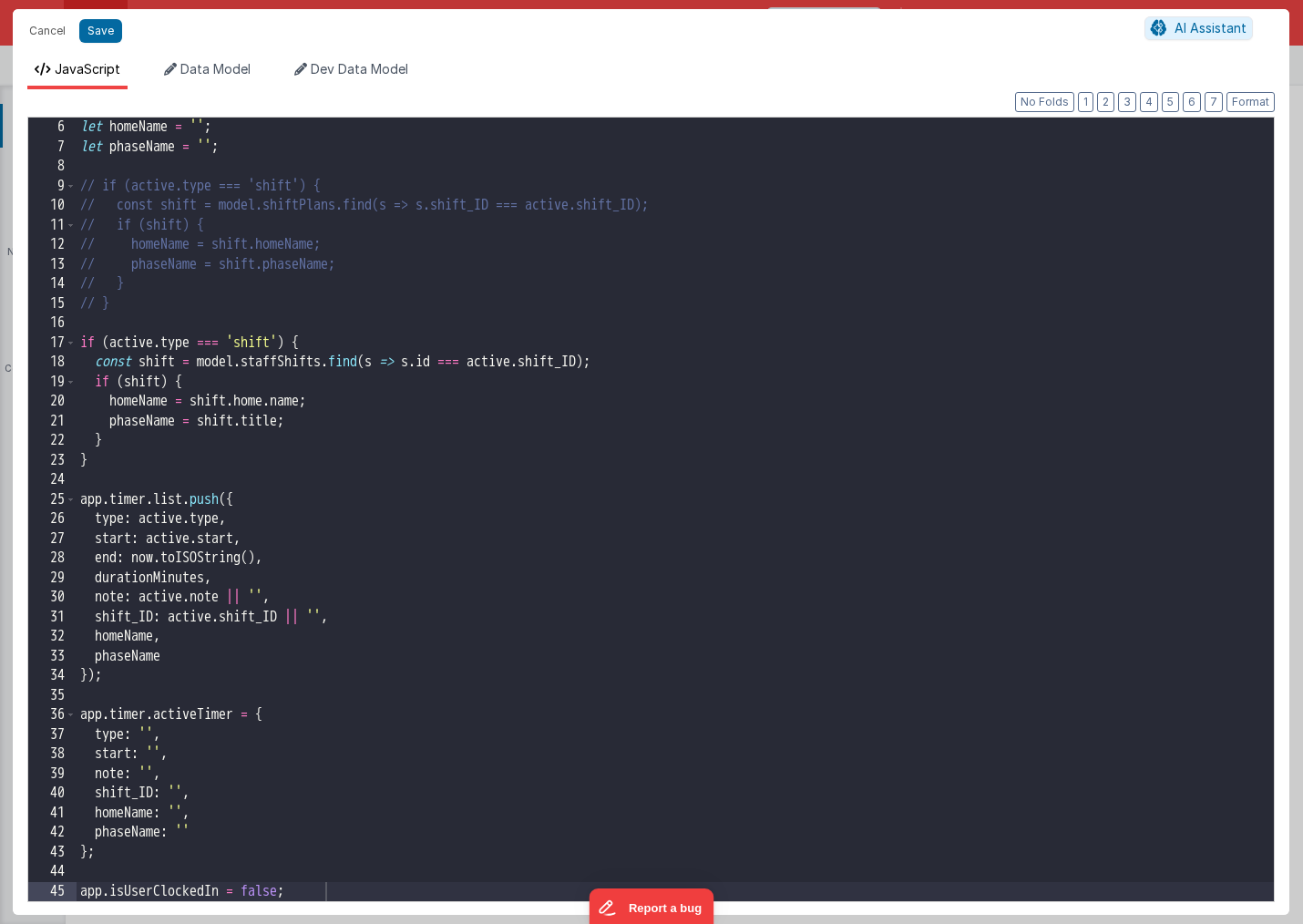 scroll, scrollTop: 98, scrollLeft: 0, axis: vertical 